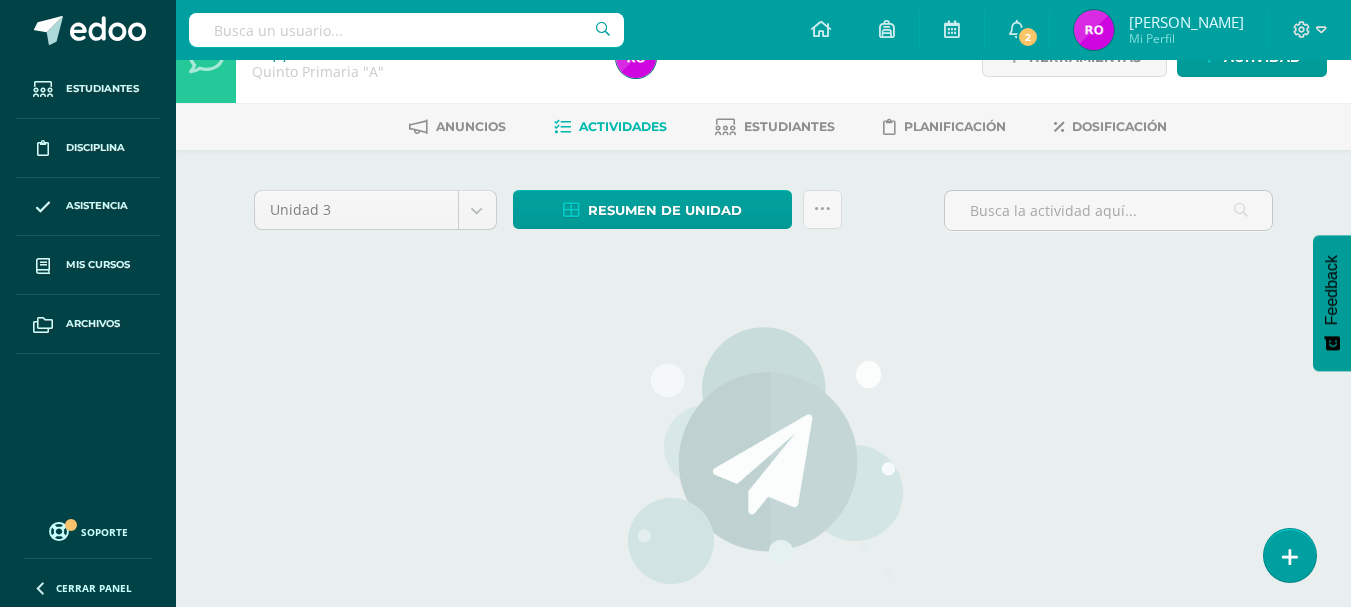 scroll, scrollTop: 0, scrollLeft: 0, axis: both 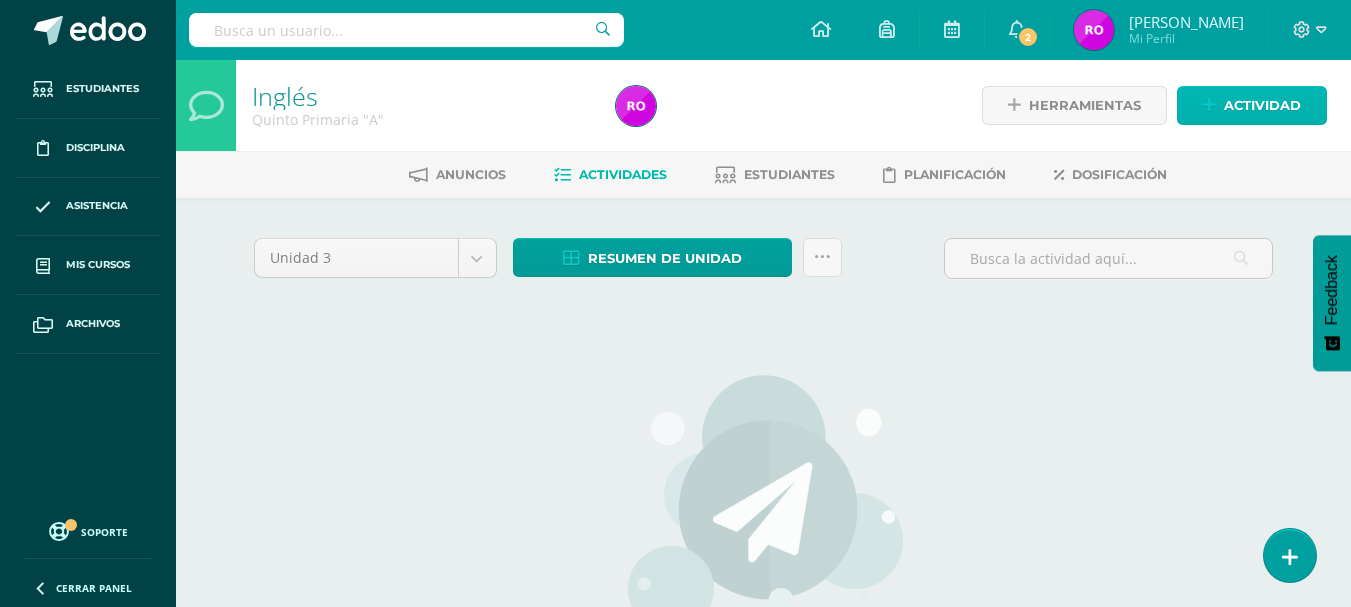 click on "Actividad" at bounding box center (1262, 105) 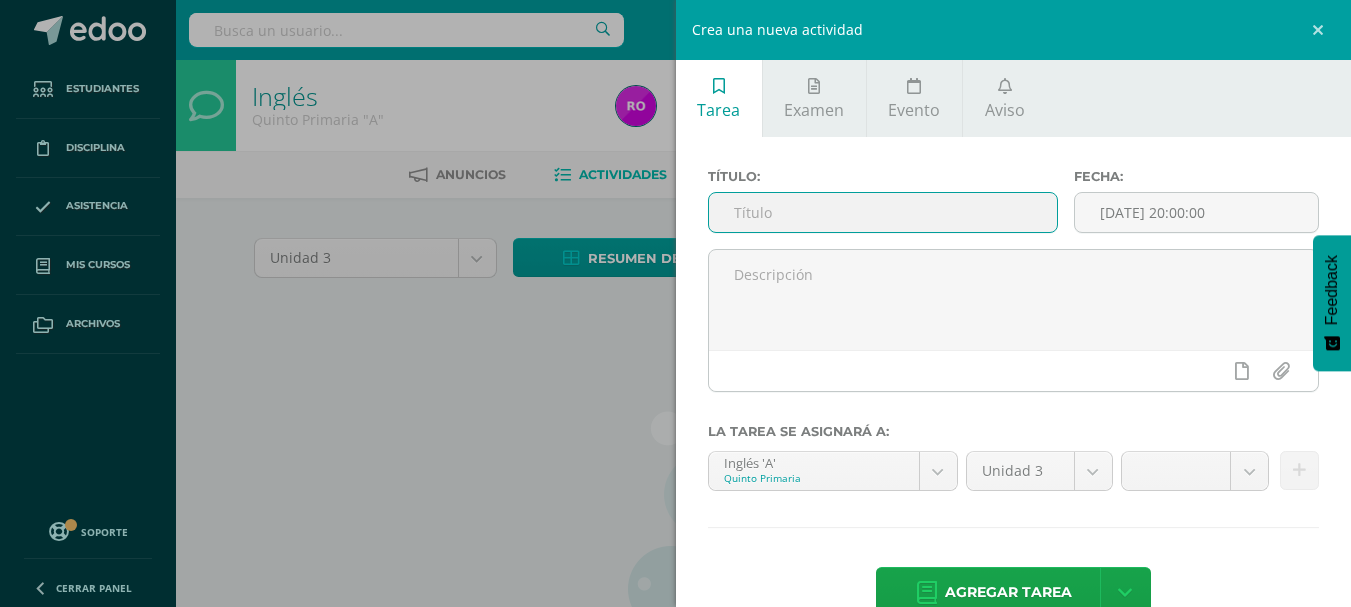 click at bounding box center (883, 212) 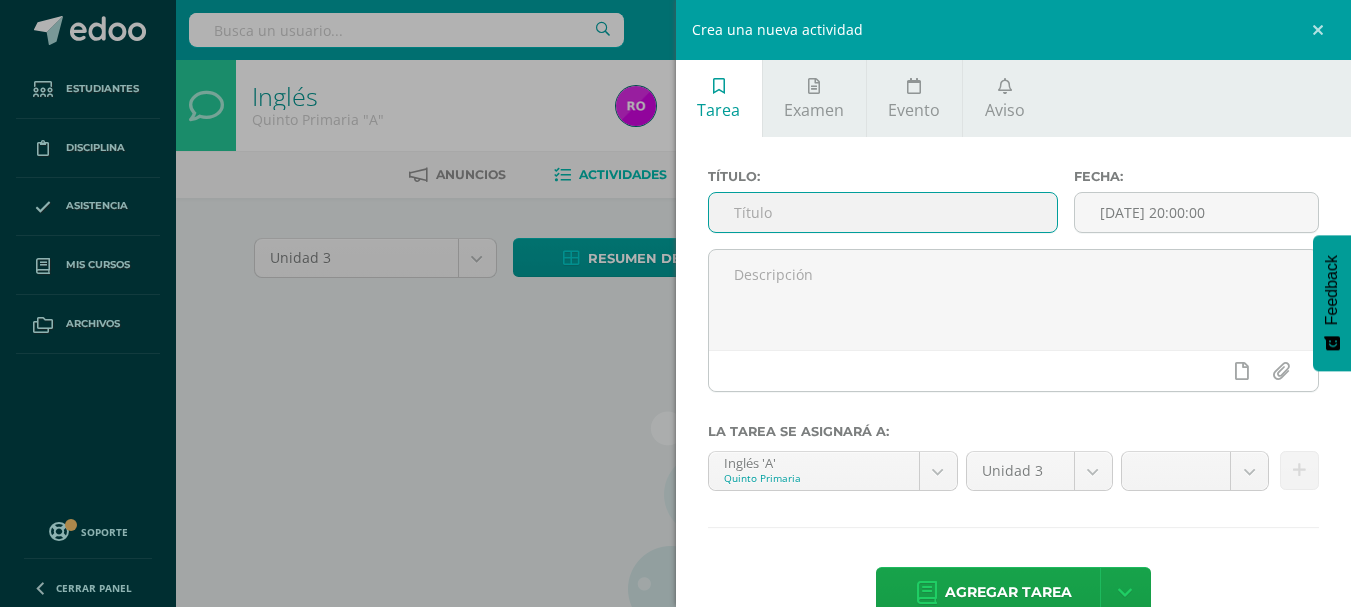 type on "c" 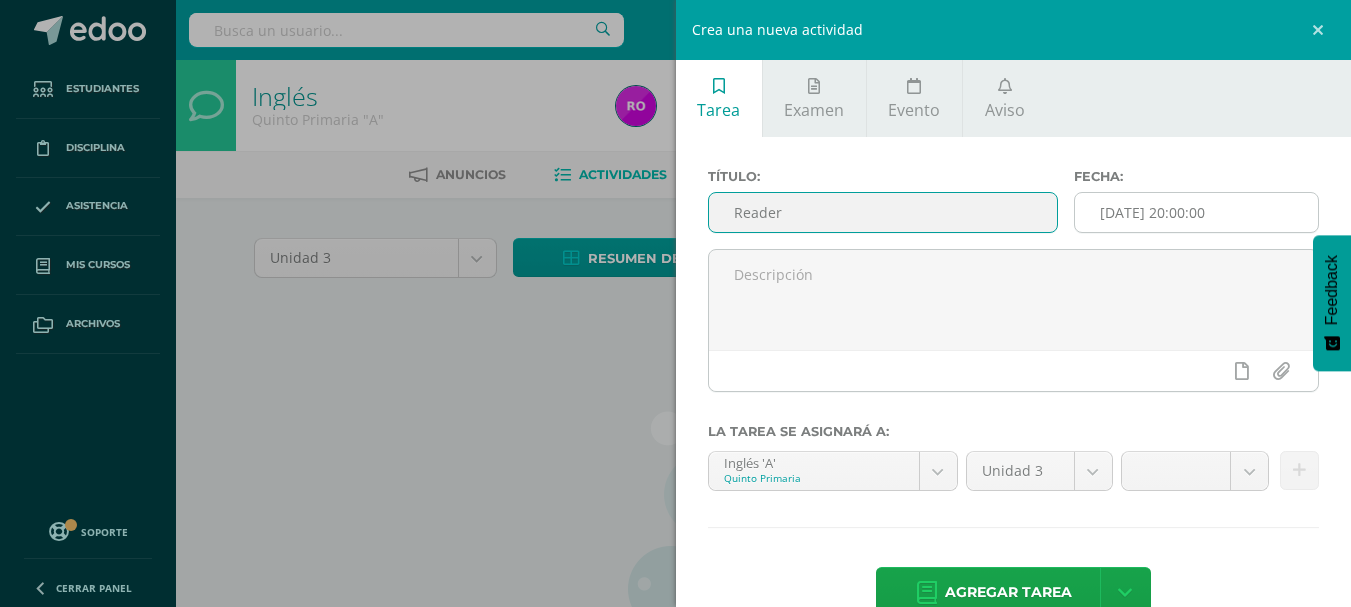type on "Reader" 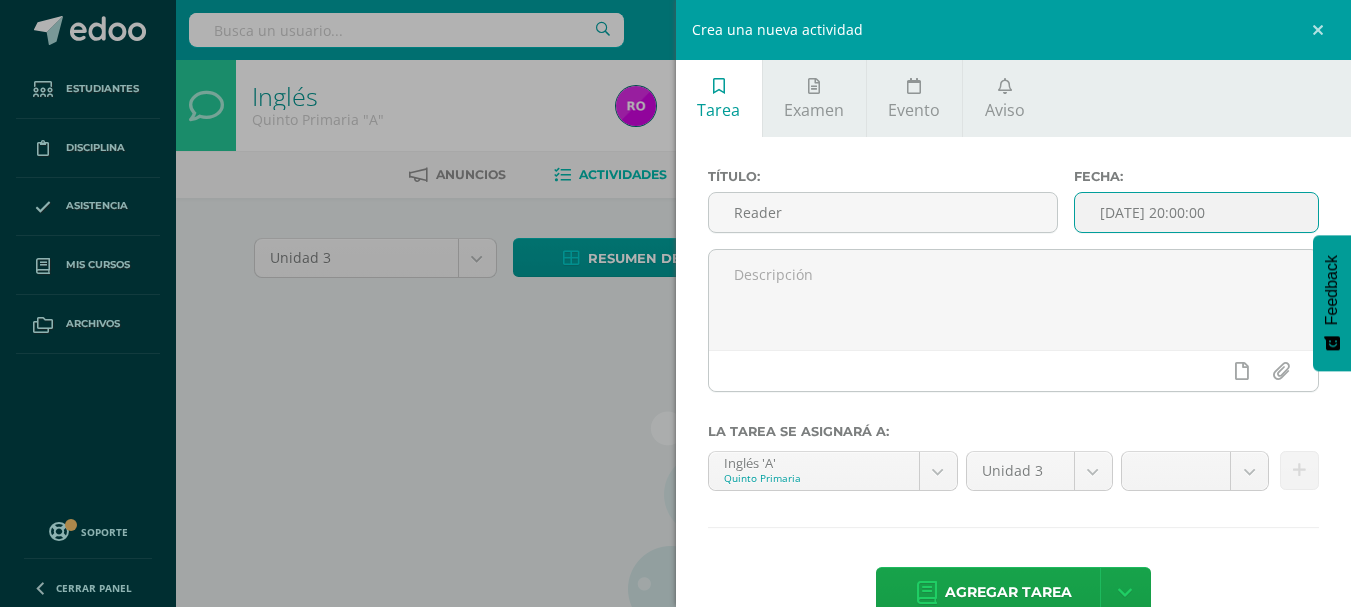 click on "[DATE] 20:00:00" at bounding box center (1196, 212) 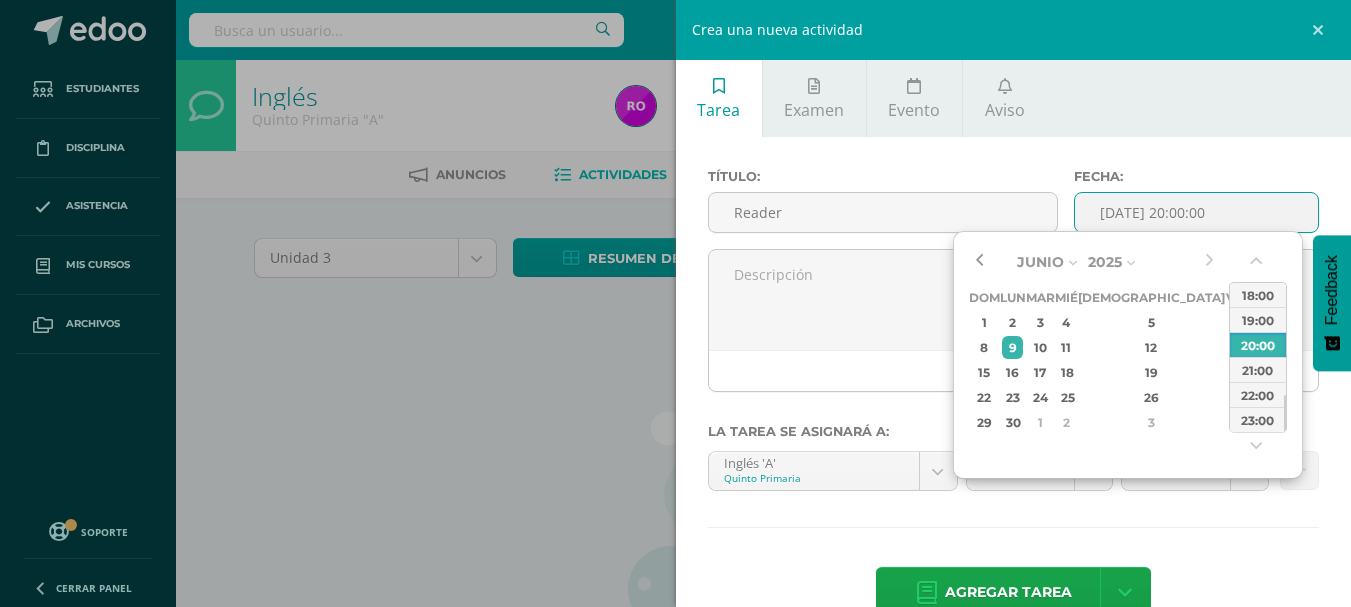 click at bounding box center (979, 262) 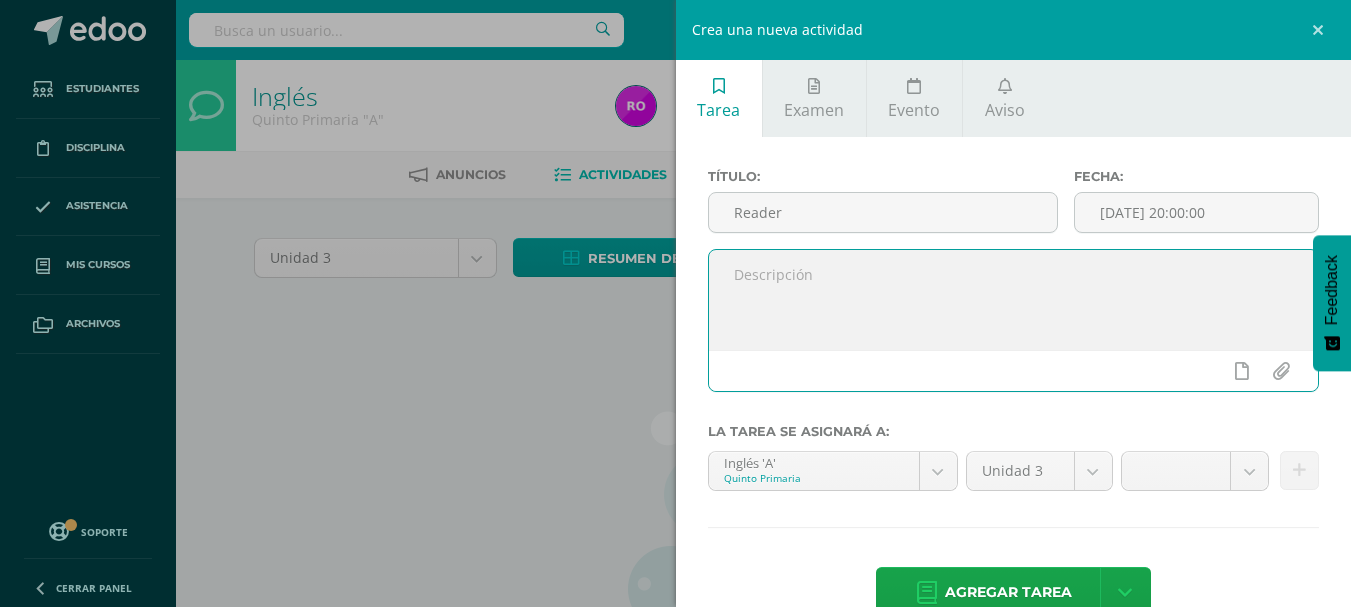 click at bounding box center [1014, 300] 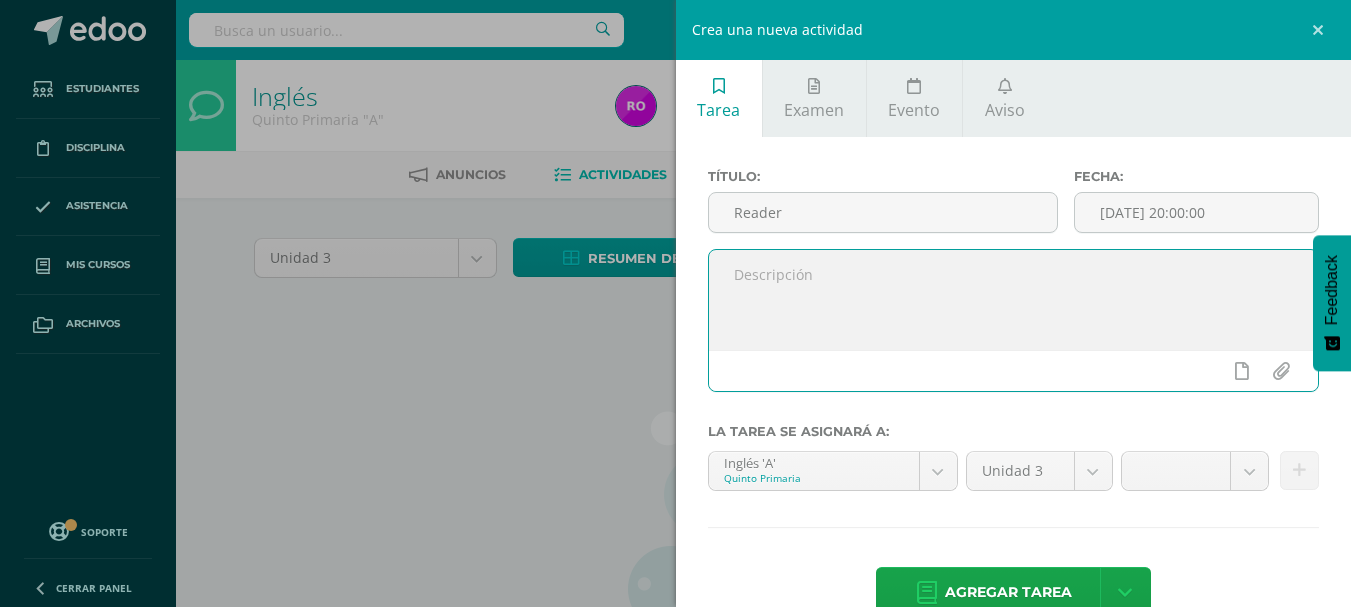 click on "Crea una nueva actividad
Tarea Examen Evento Aviso Título: Reader Fecha: 2025-07-09 20:00:00 La tarea se asignará a:
Inglés 'A'
Quinto Primaria
Inglés 'A'
Inglés 'A'
Inglés 'A'
Destrezas de Aprendizaje 'A'
Inglés 'A'
Inglés 'A'
Matemáticas 'A'
Unidad 3
Unidad 2
Unidad 3
Unidad 4
Agregar tarea
Agregar tarea y ocultar
Título: Fecha: 2025-07-10 July, 2025 Mo Tu We Th Fr Sa Su 30 1 2 3 4 5 6 7 8 9 10" at bounding box center (675, 303) 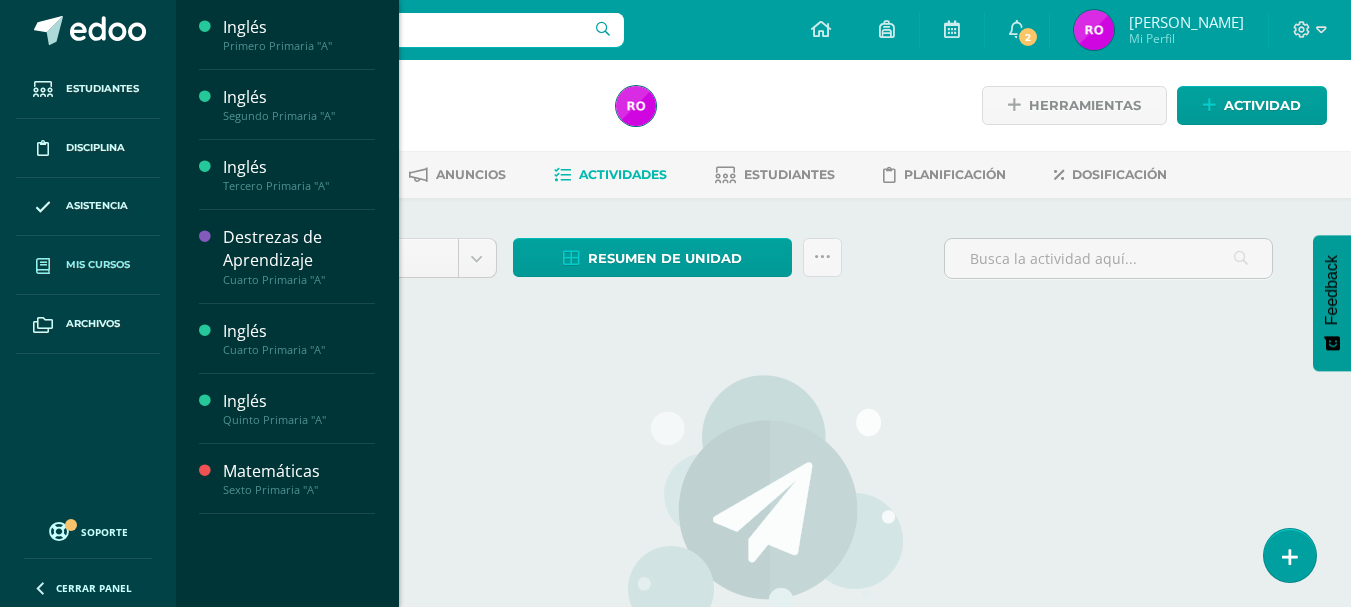 click on "Mis cursos" at bounding box center [88, 265] 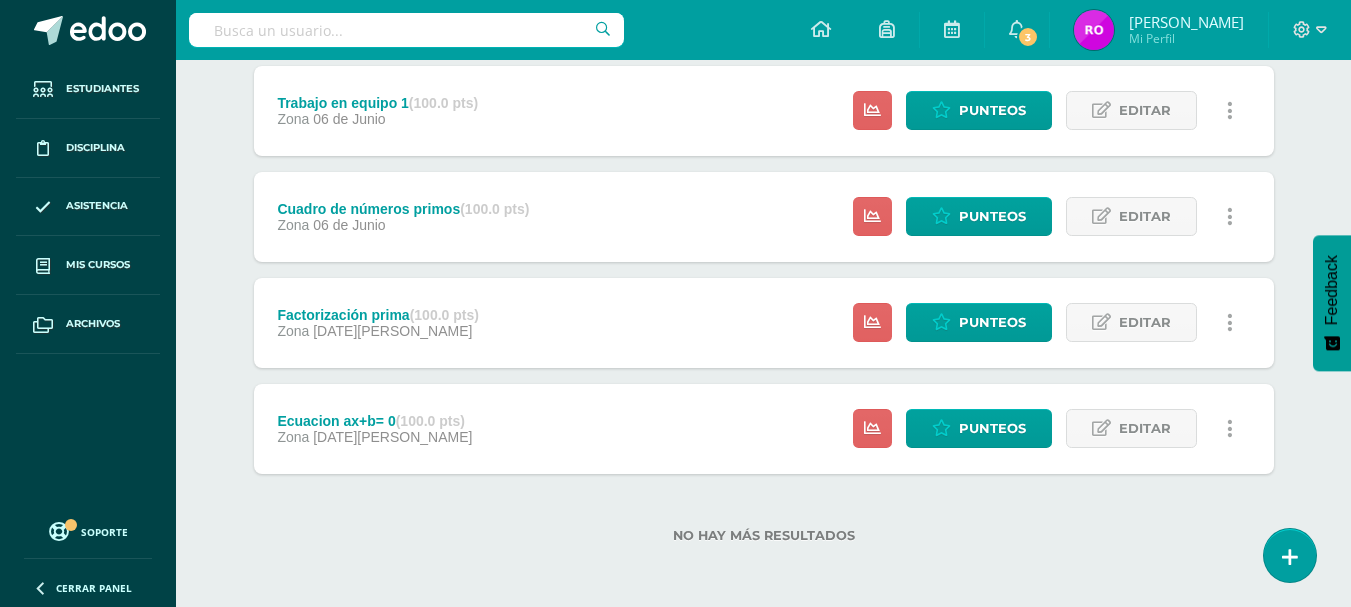 scroll, scrollTop: 0, scrollLeft: 0, axis: both 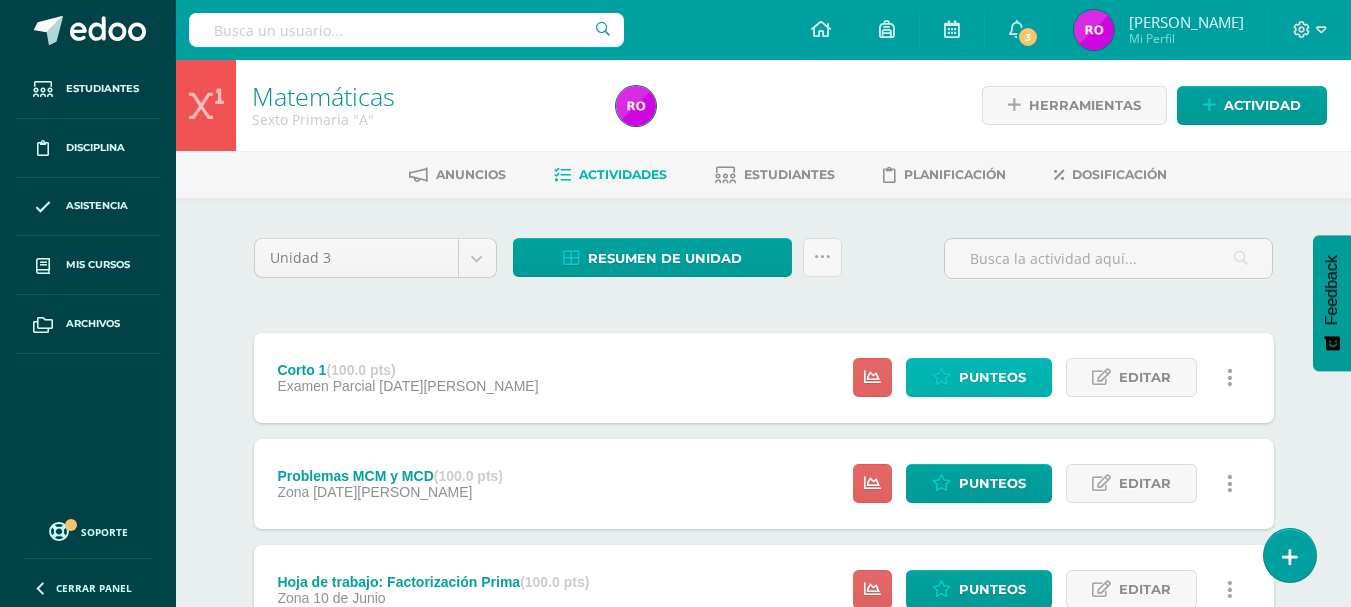click on "Punteos" at bounding box center (992, 377) 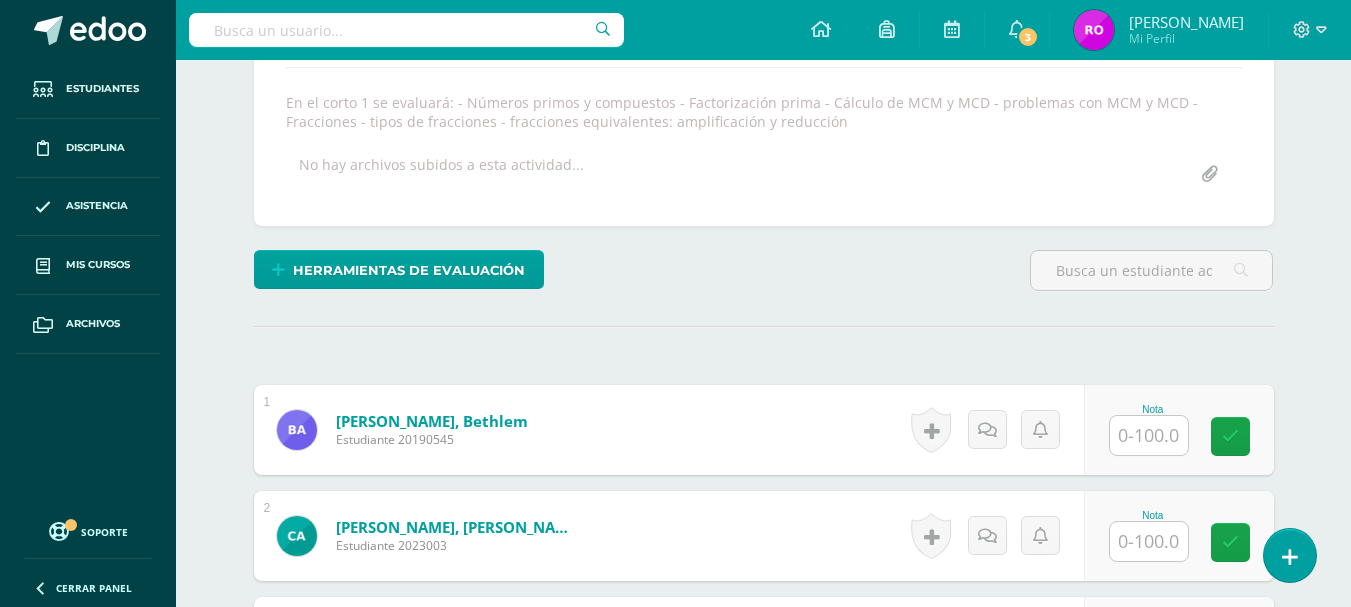 scroll, scrollTop: 396, scrollLeft: 0, axis: vertical 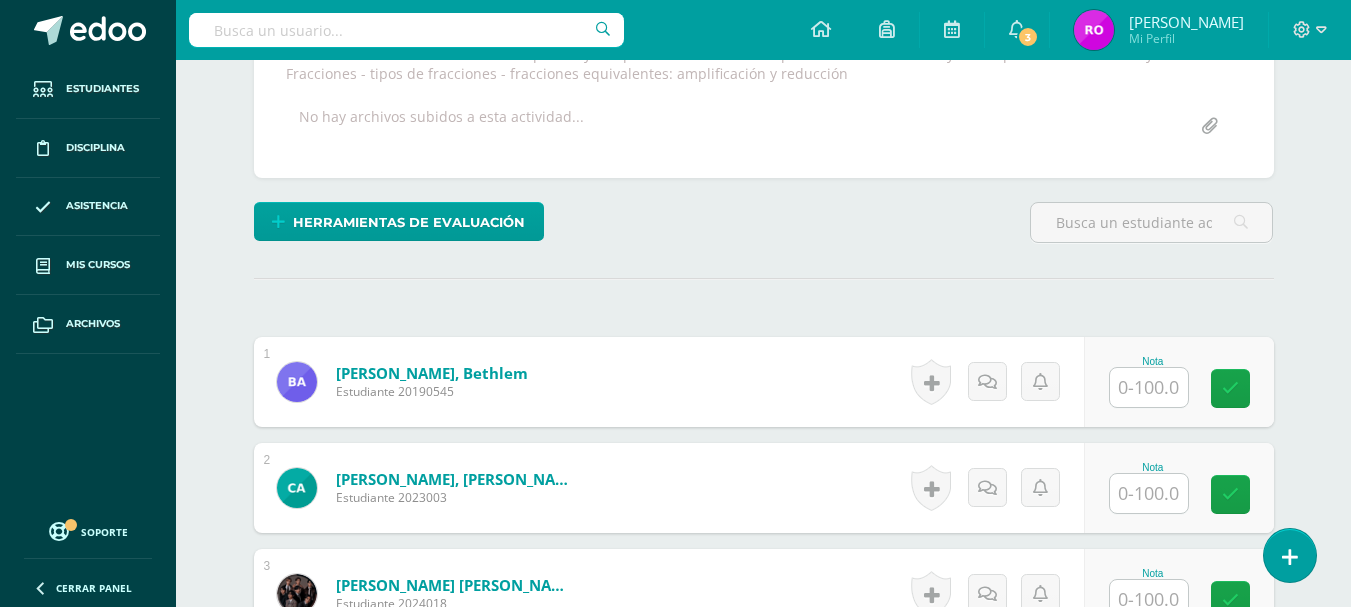 click at bounding box center (1149, 387) 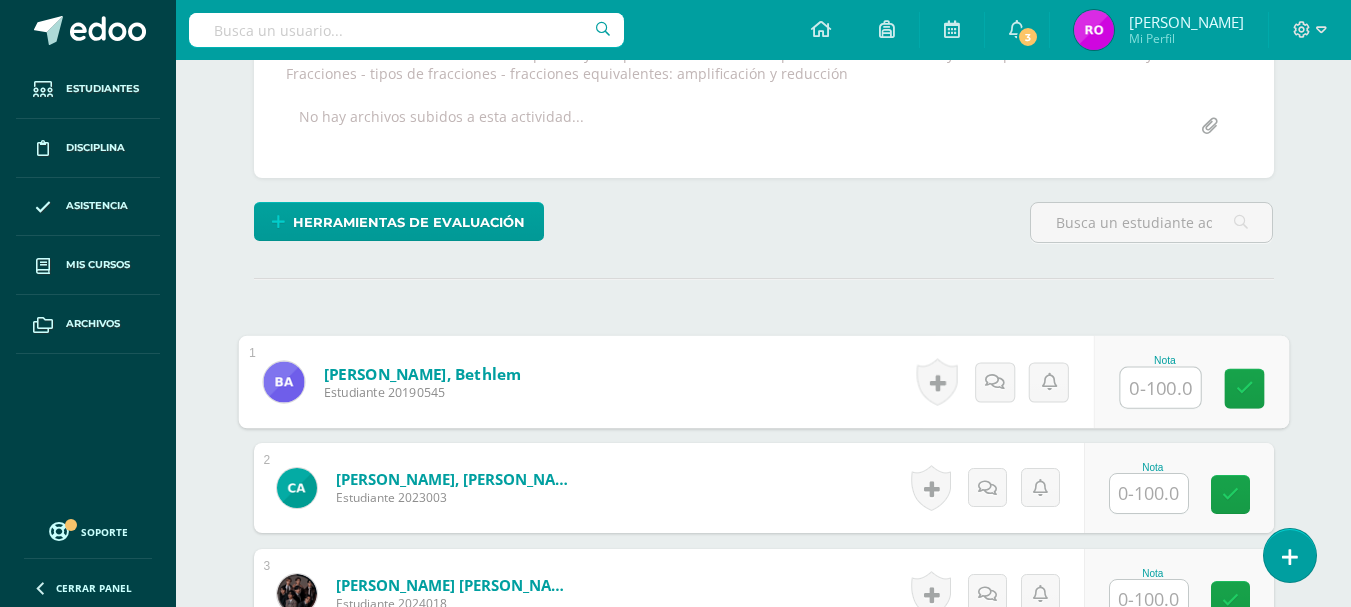 click at bounding box center (1160, 388) 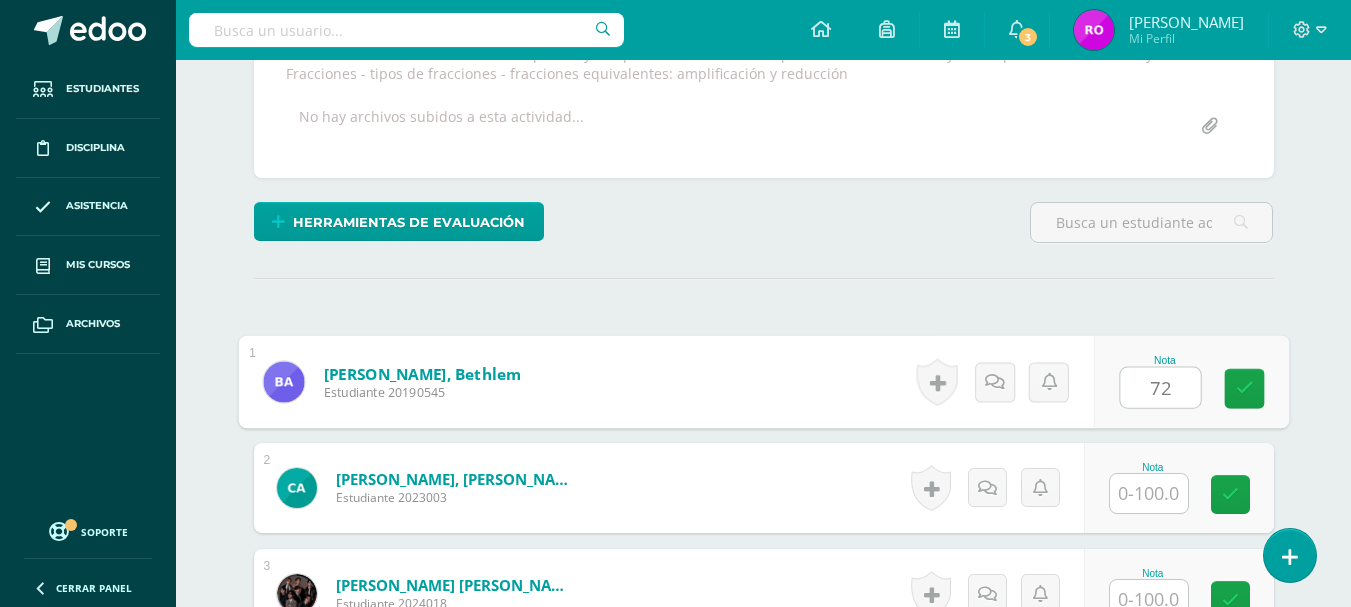 type on "72" 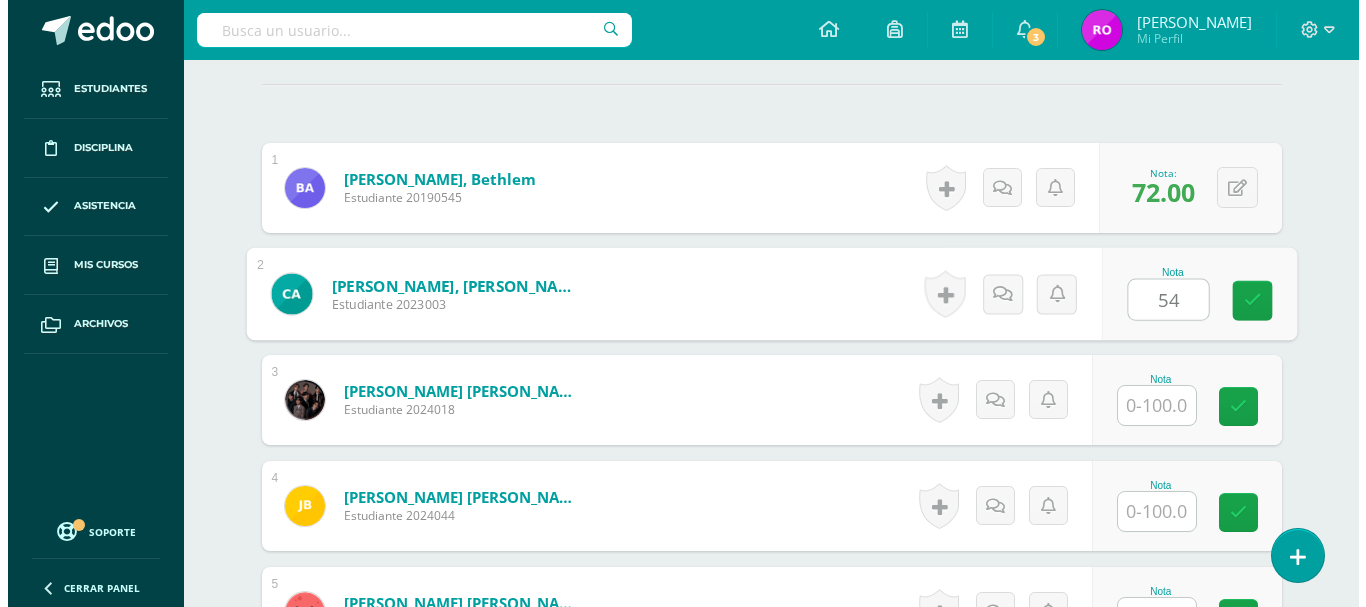 scroll, scrollTop: 596, scrollLeft: 0, axis: vertical 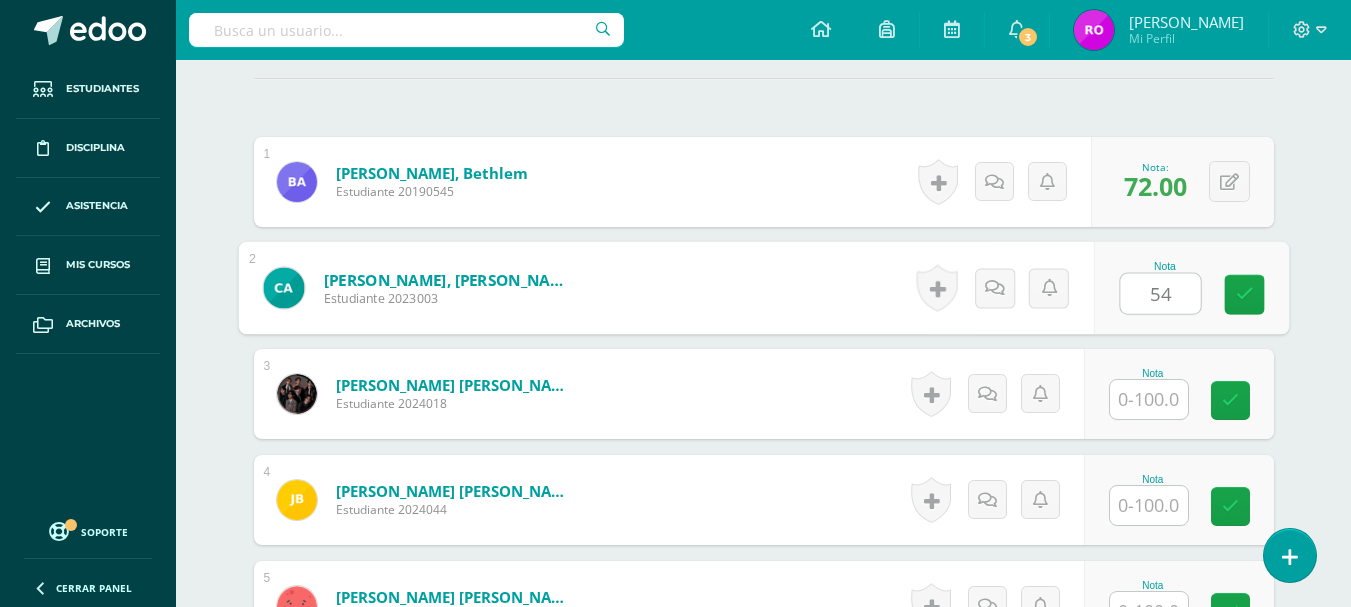 type on "54" 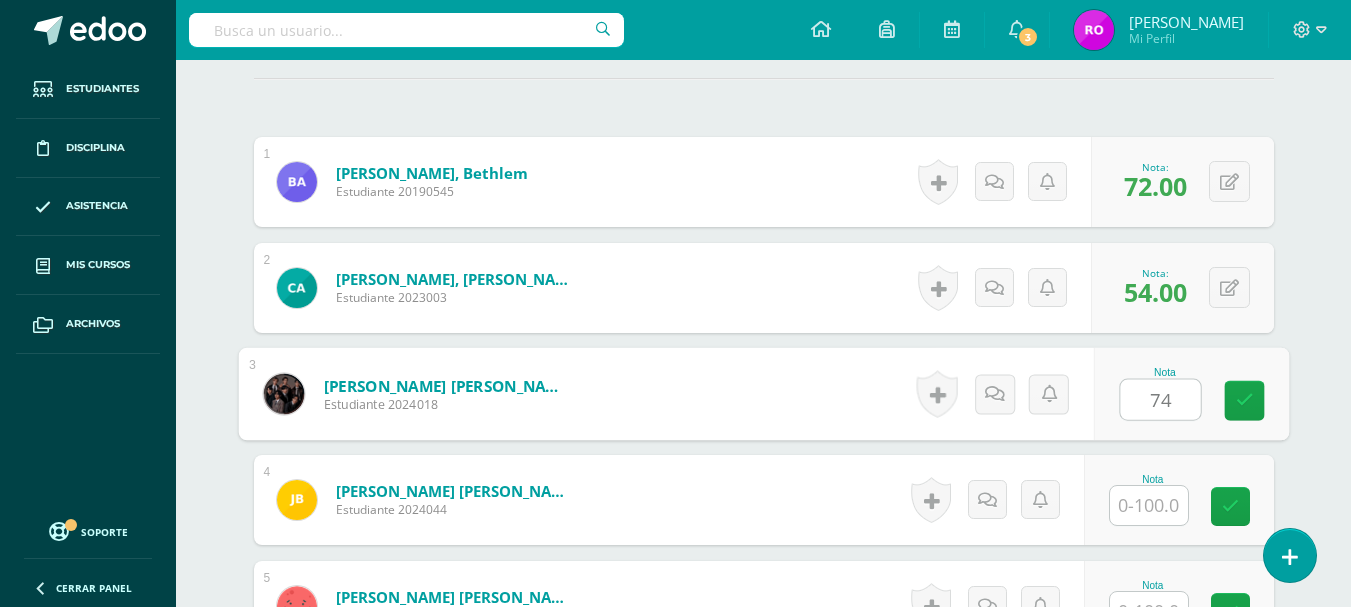 type on "74" 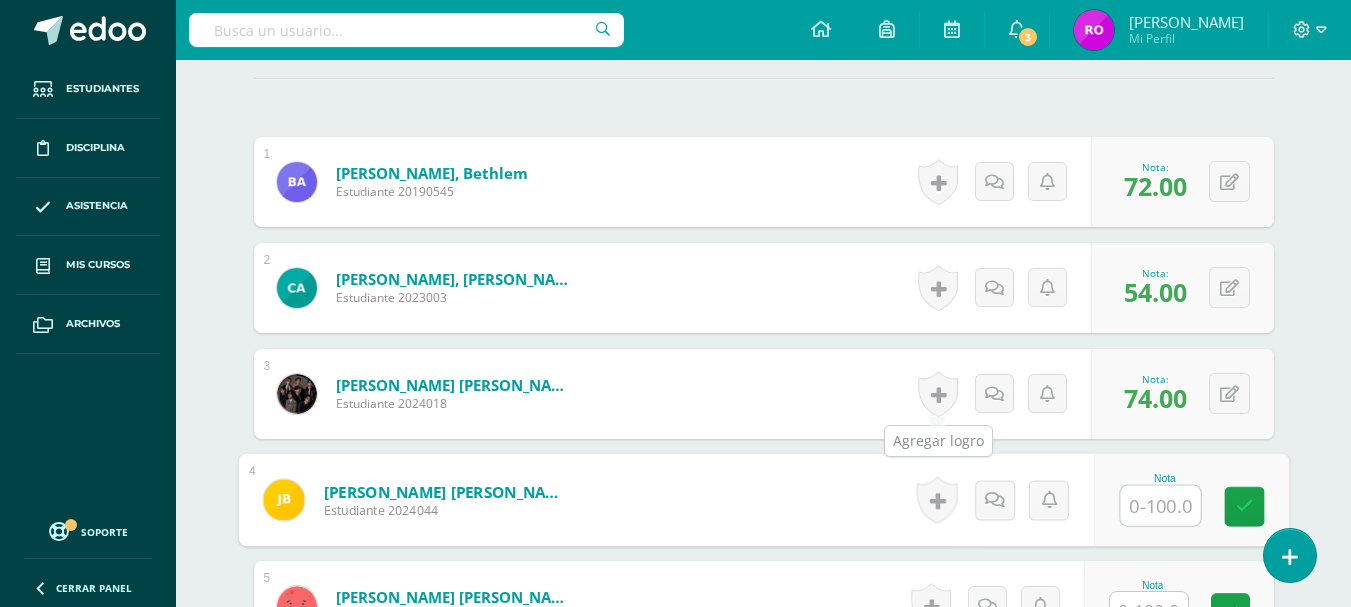 click at bounding box center [938, 394] 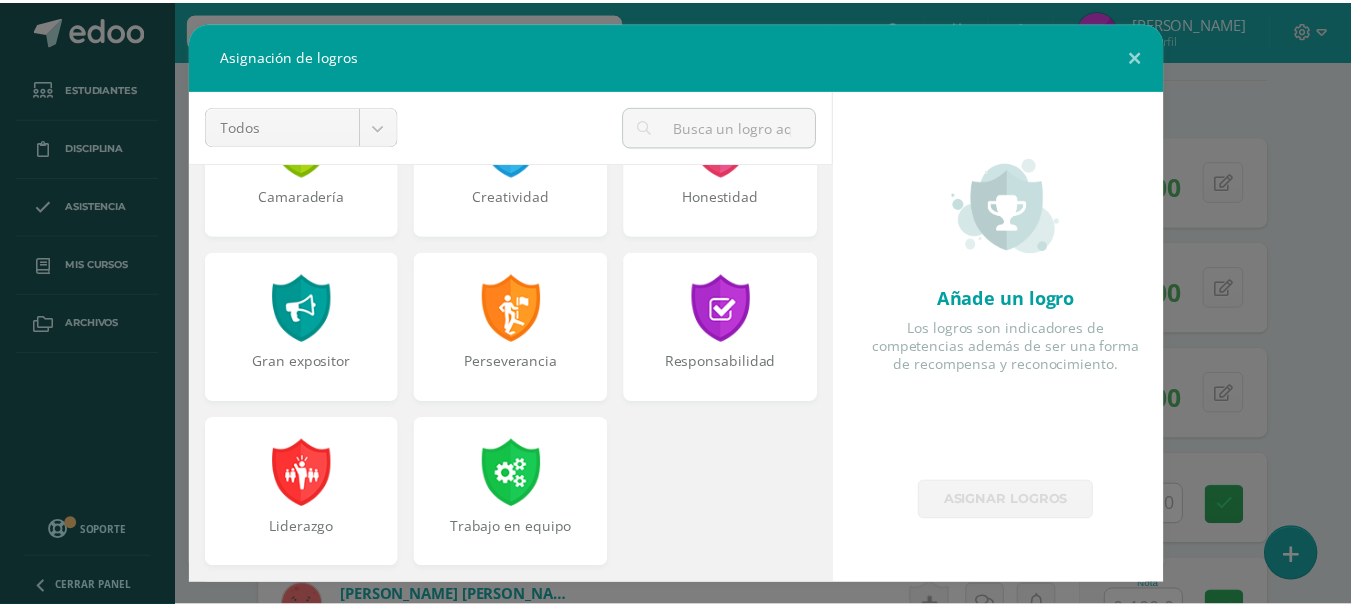 scroll, scrollTop: 658, scrollLeft: 0, axis: vertical 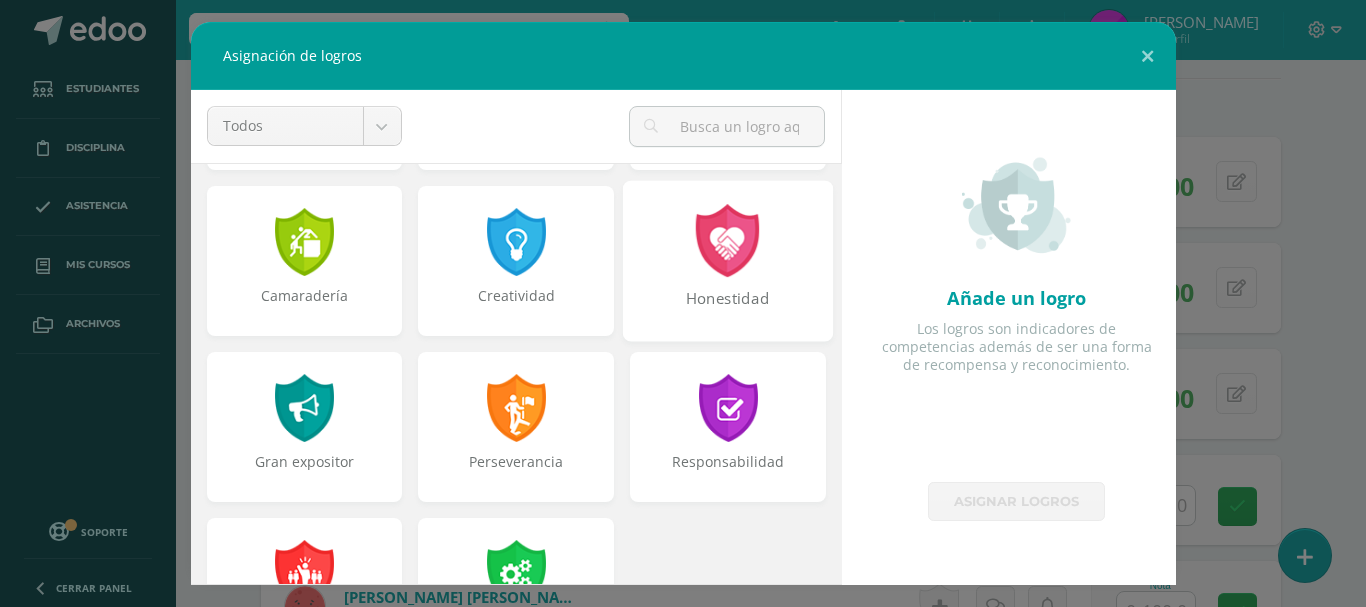 click on "Honestidad" at bounding box center (728, 260) 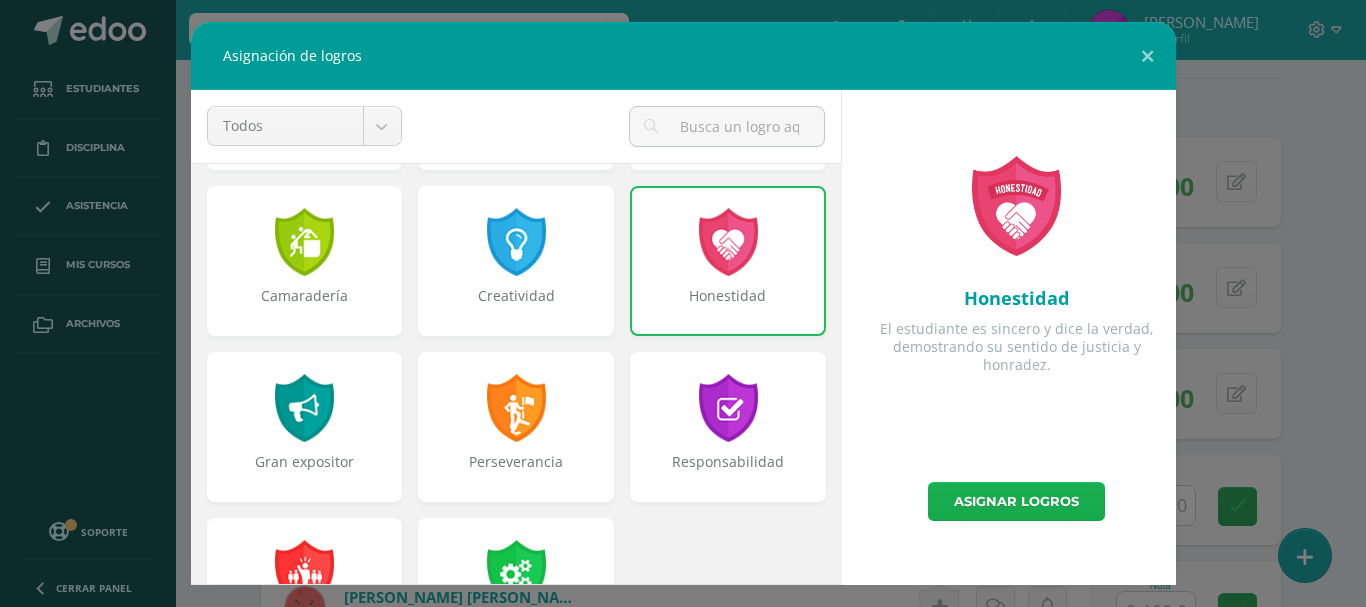 click on "Asignar logros" at bounding box center [1016, 501] 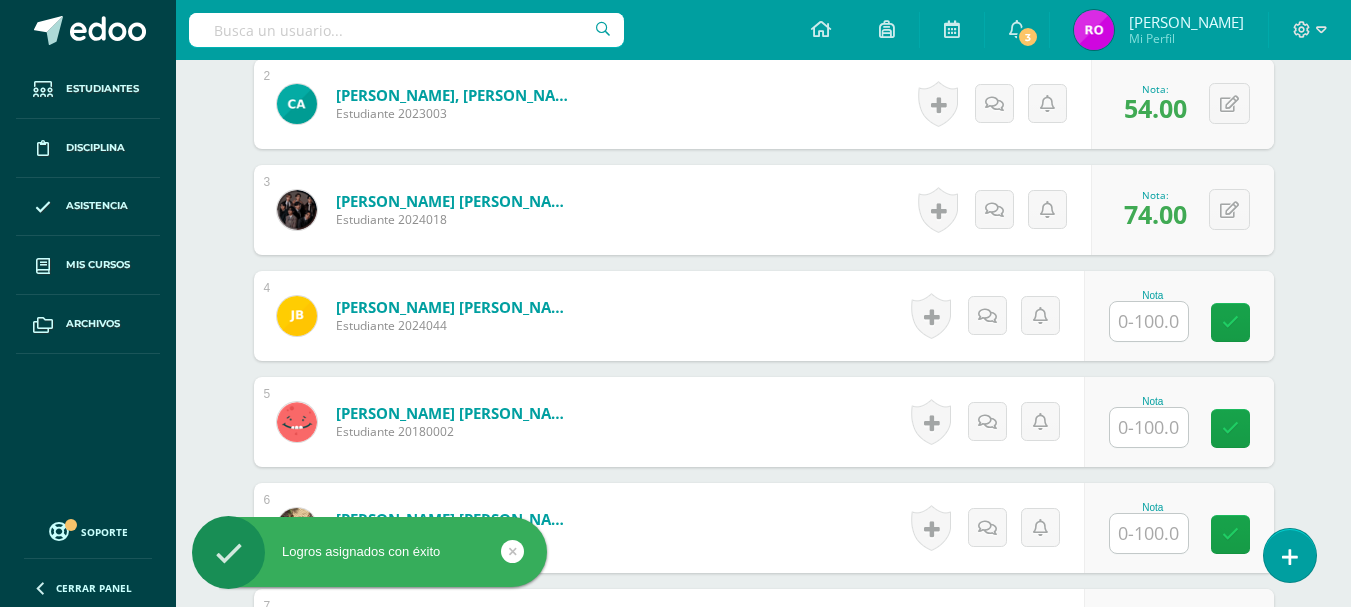 scroll, scrollTop: 796, scrollLeft: 0, axis: vertical 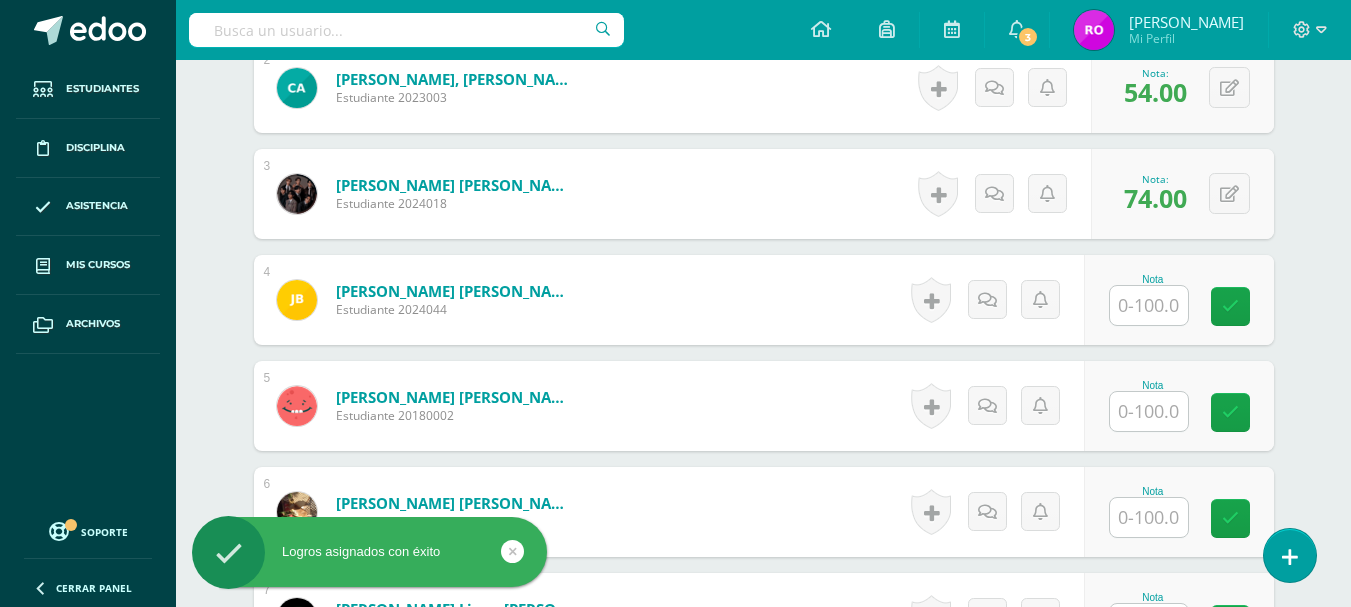 click at bounding box center [1149, 305] 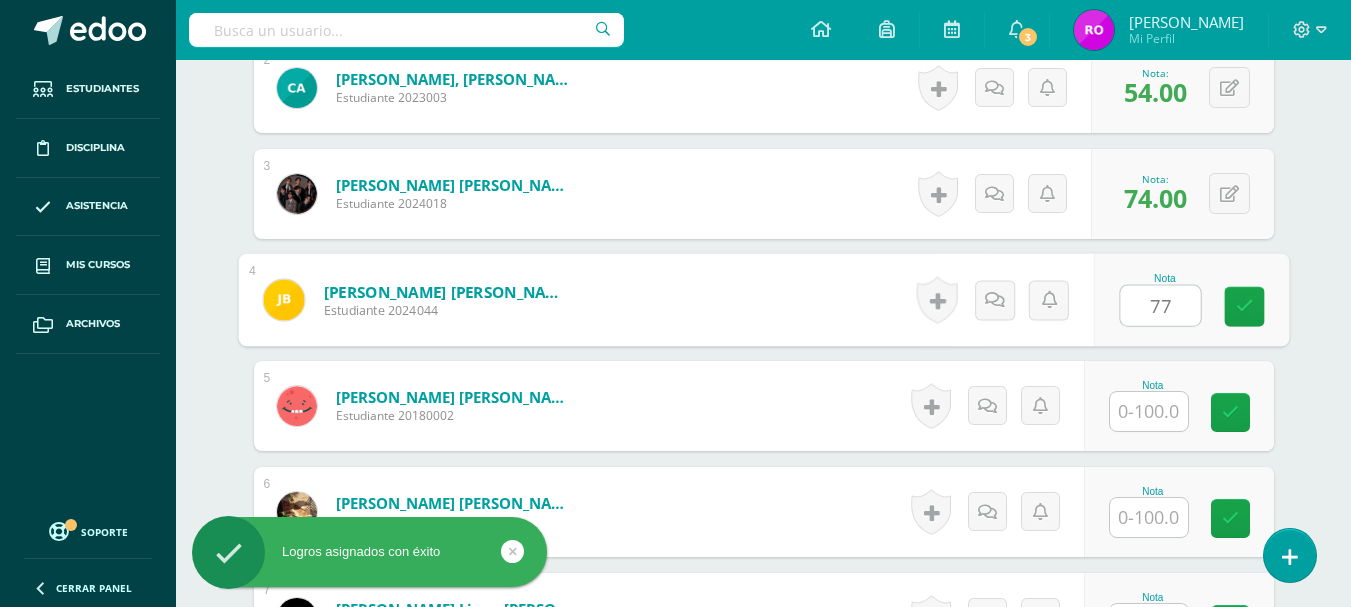 type on "77" 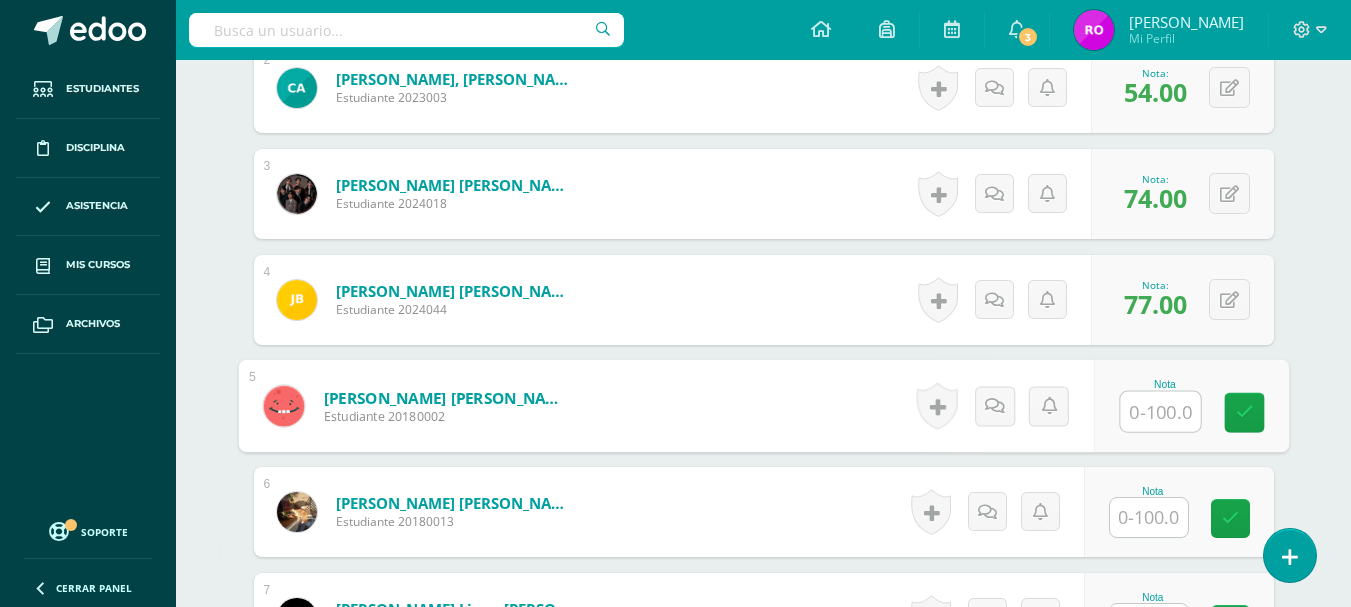 click at bounding box center [1160, 412] 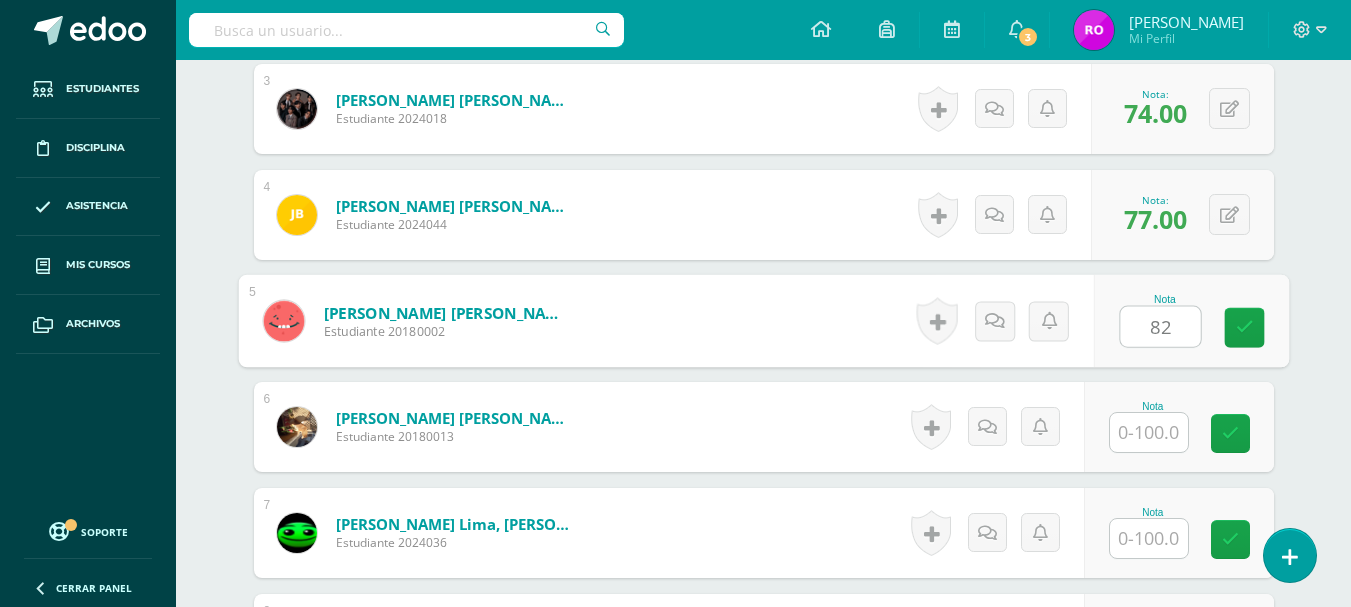 scroll, scrollTop: 996, scrollLeft: 0, axis: vertical 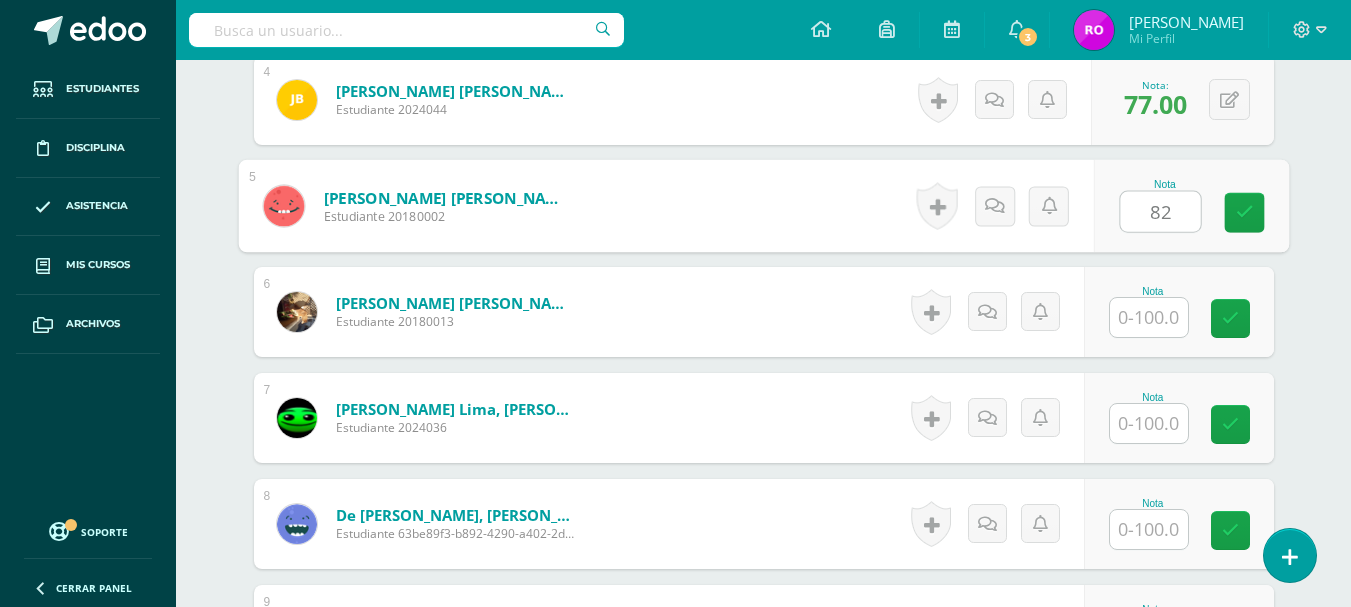 type on "82" 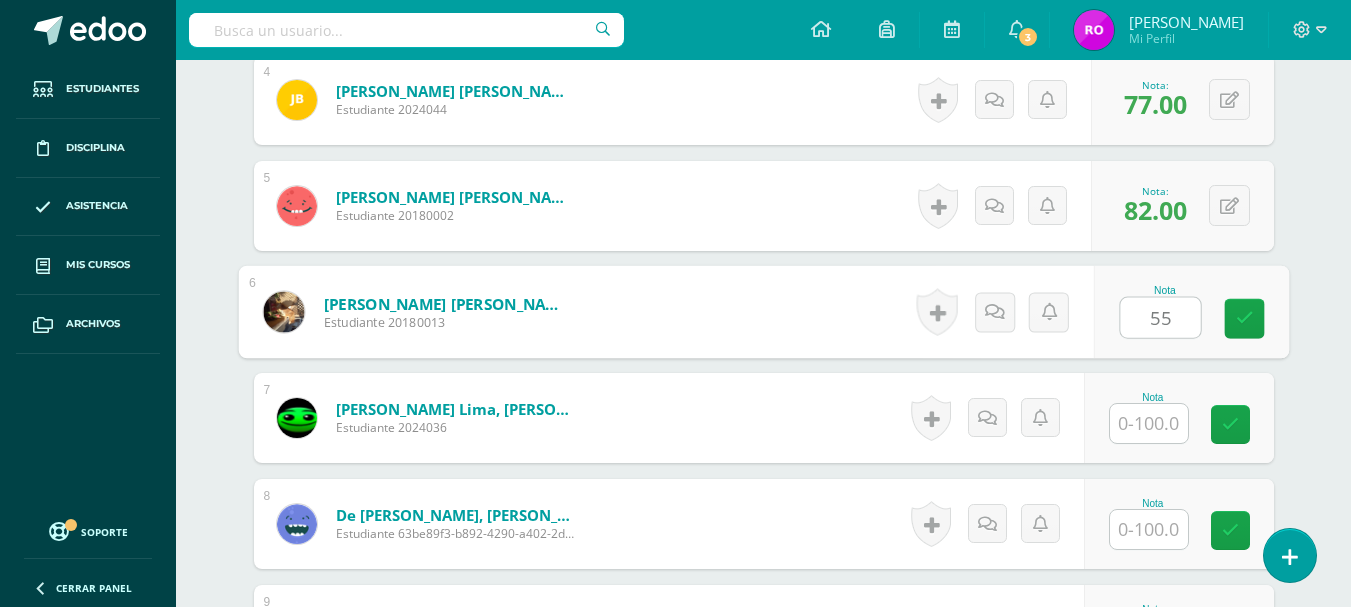type on "55" 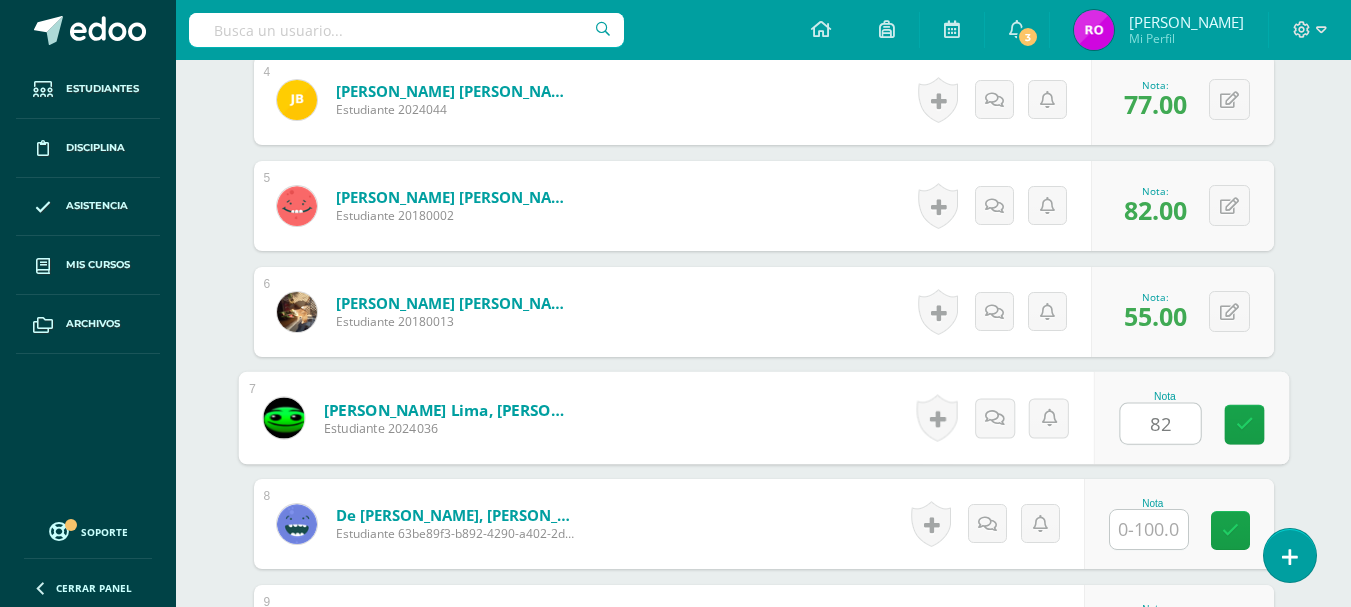 type on "82" 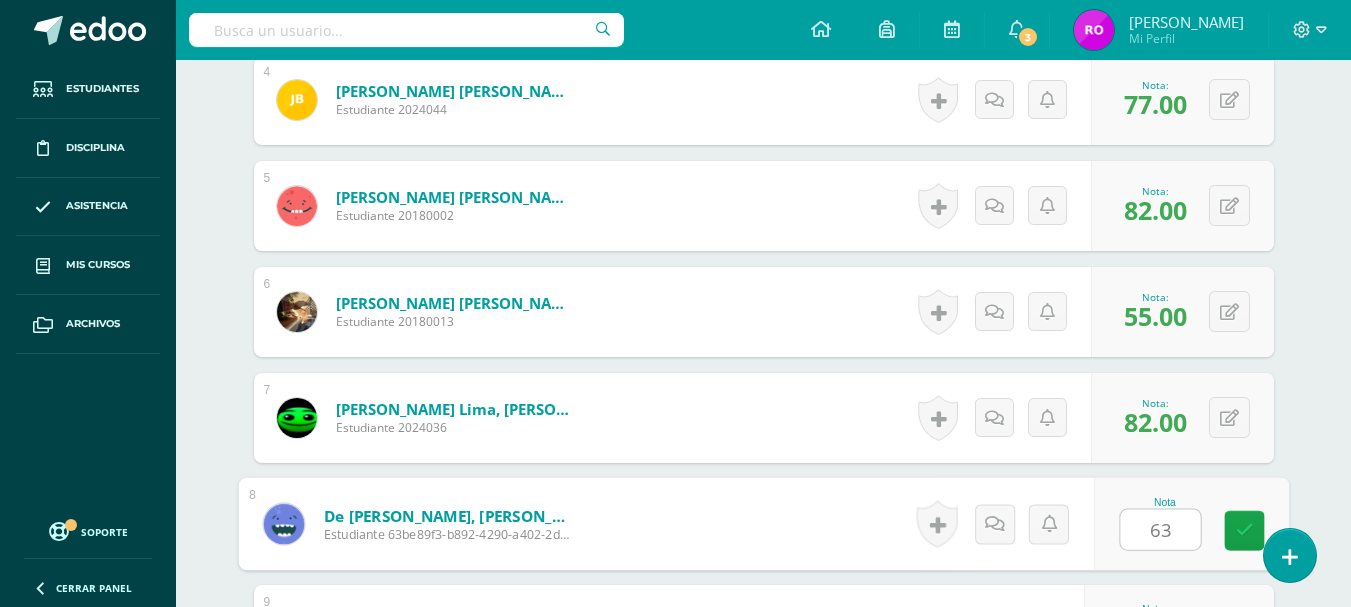 type on "63" 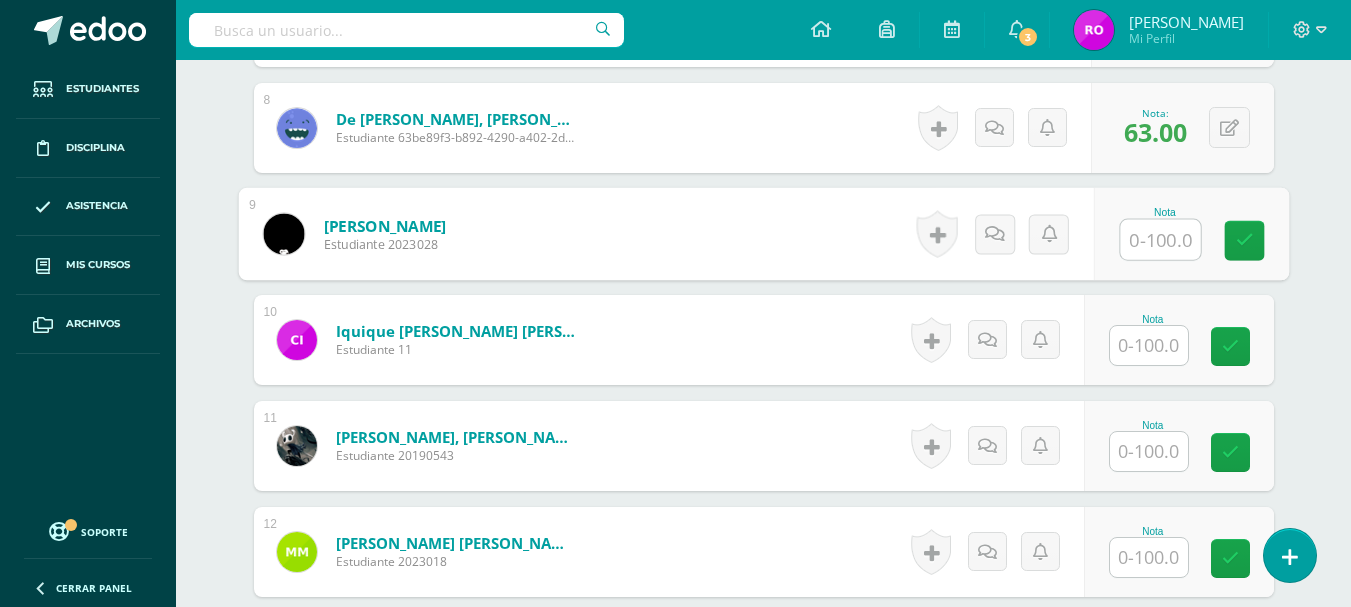 scroll, scrollTop: 1428, scrollLeft: 0, axis: vertical 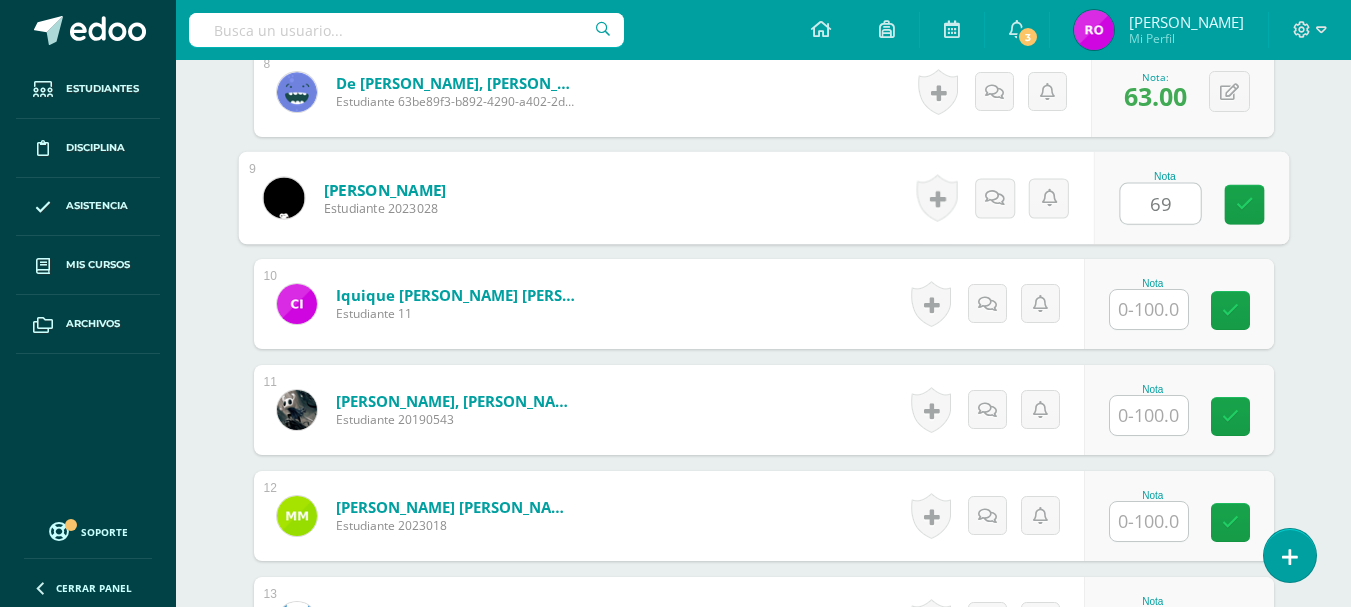 type on "69" 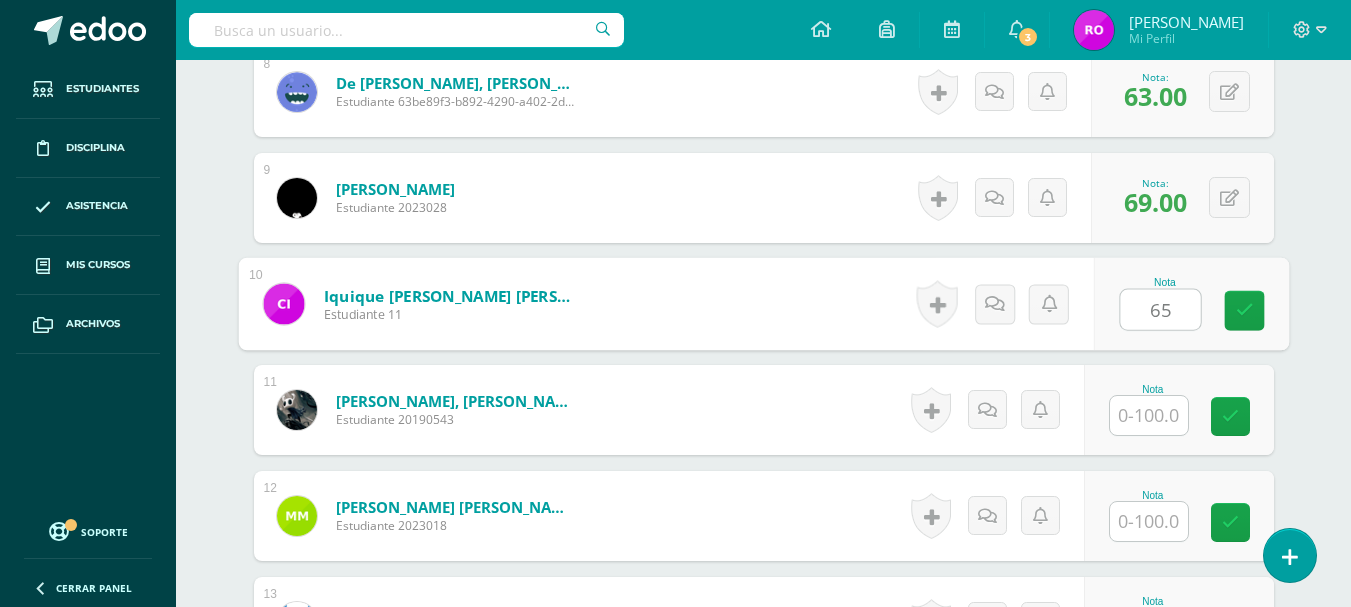 type on "65" 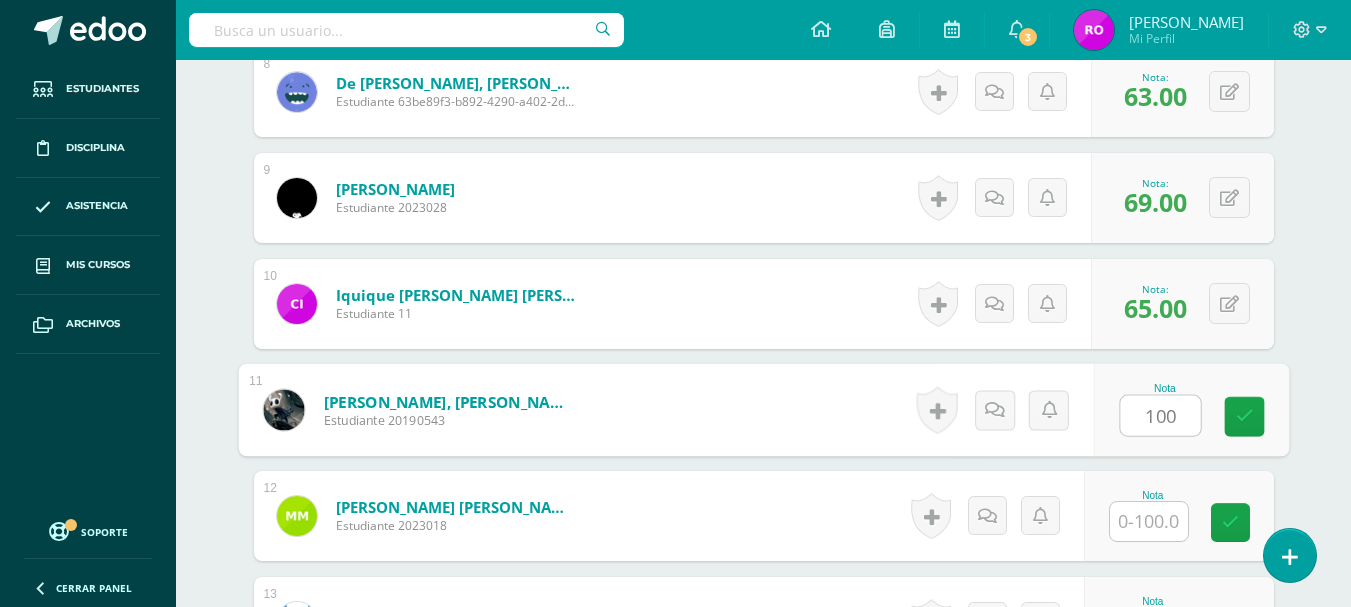 type on "100" 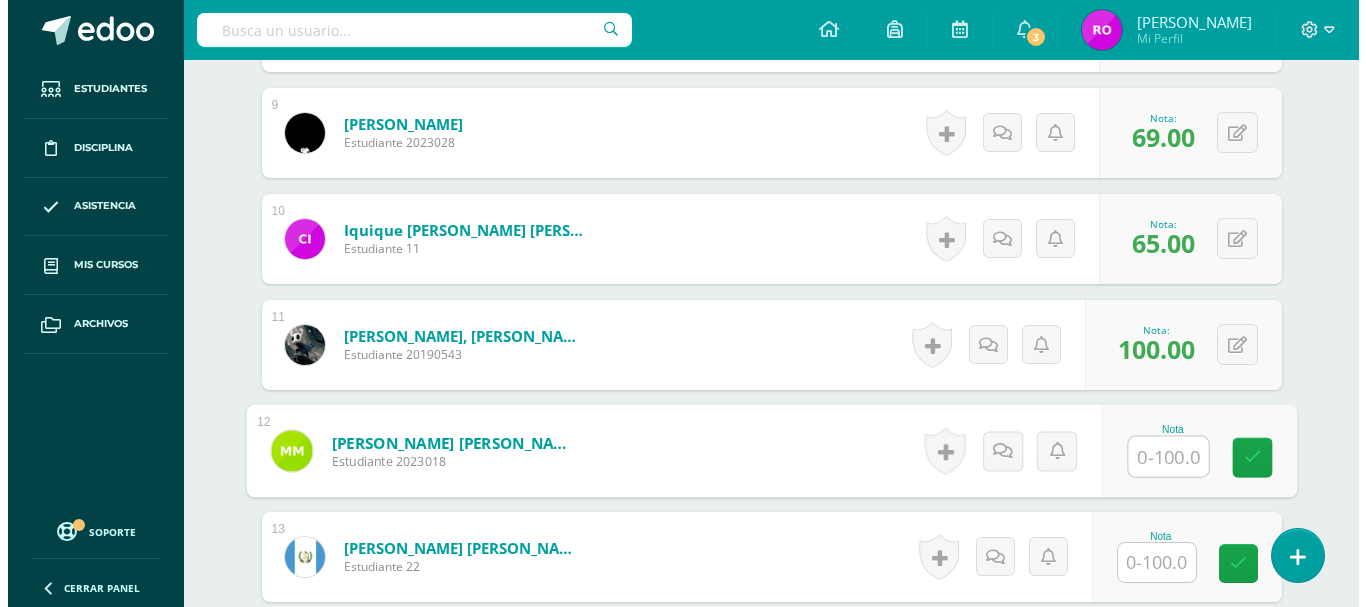 scroll, scrollTop: 1528, scrollLeft: 0, axis: vertical 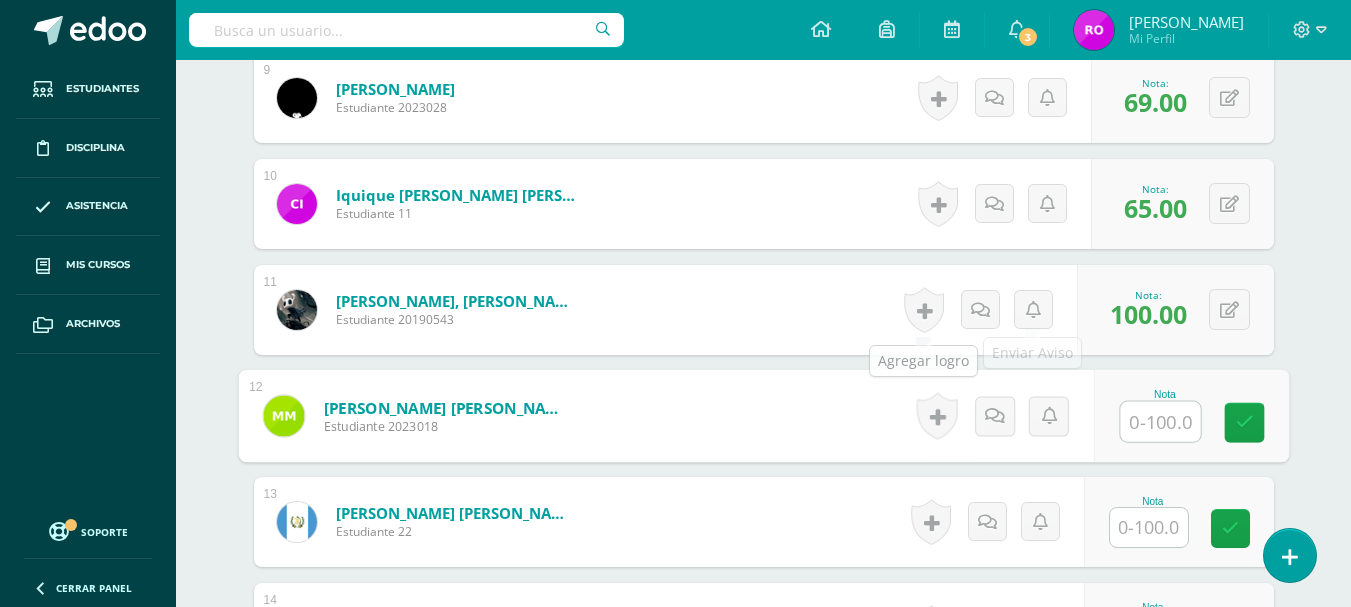click at bounding box center [924, 310] 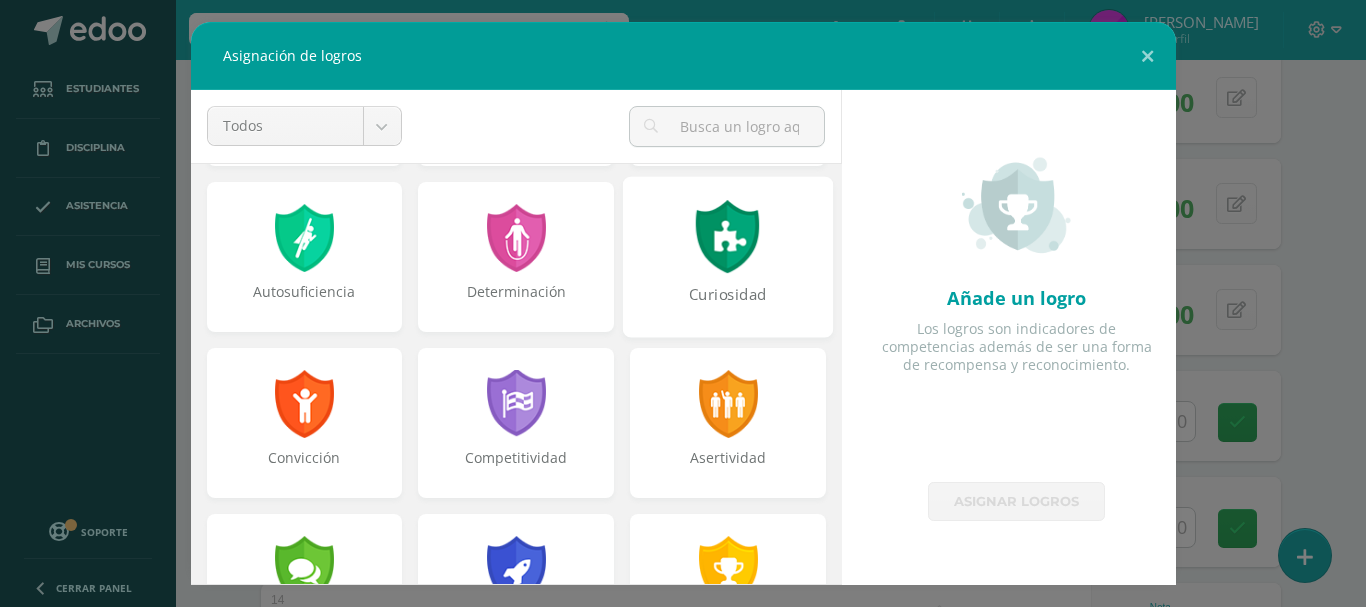 scroll, scrollTop: 200, scrollLeft: 0, axis: vertical 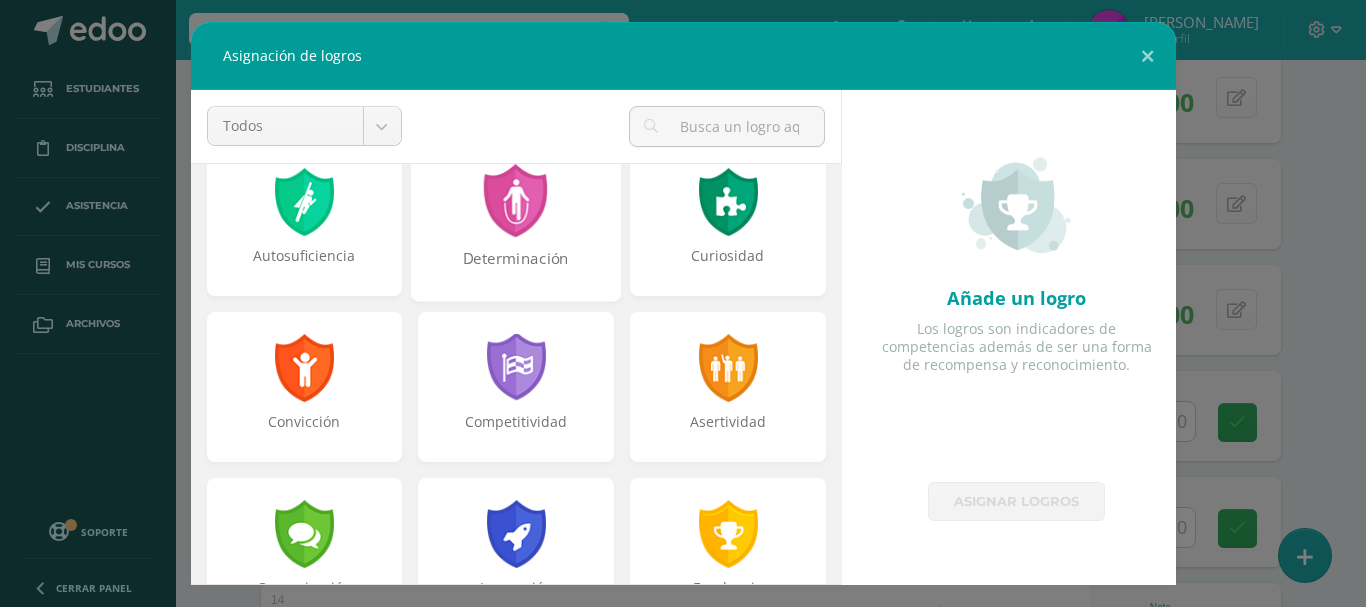 click at bounding box center (516, 200) 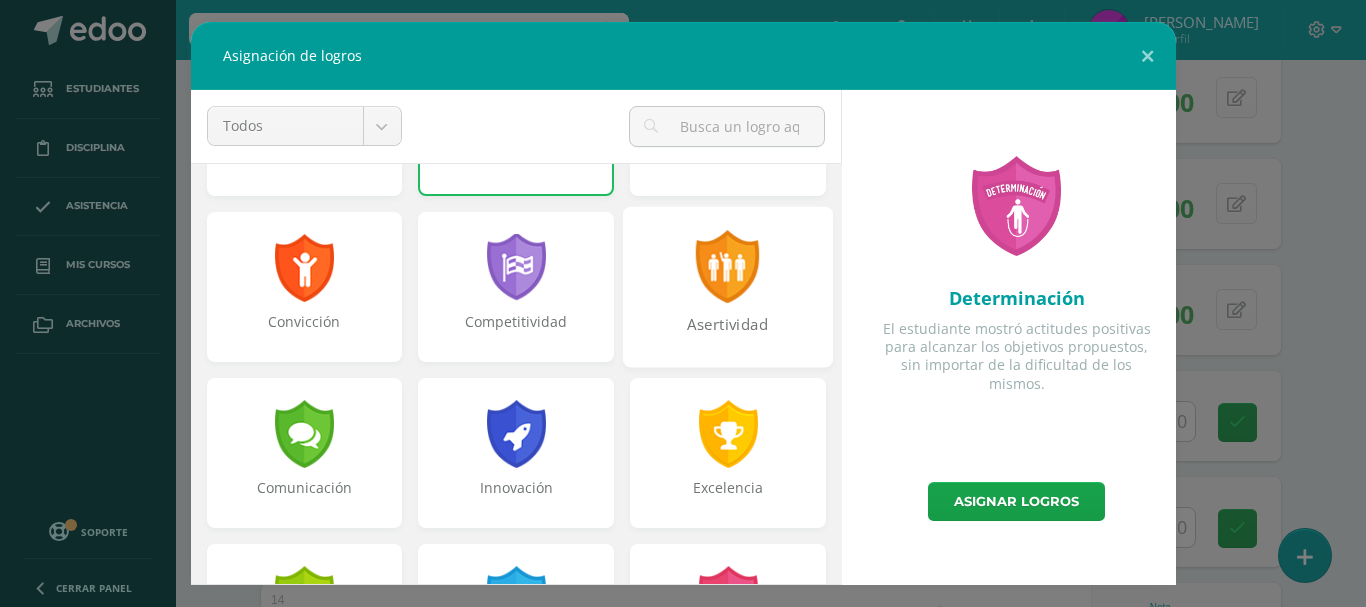 scroll, scrollTop: 400, scrollLeft: 0, axis: vertical 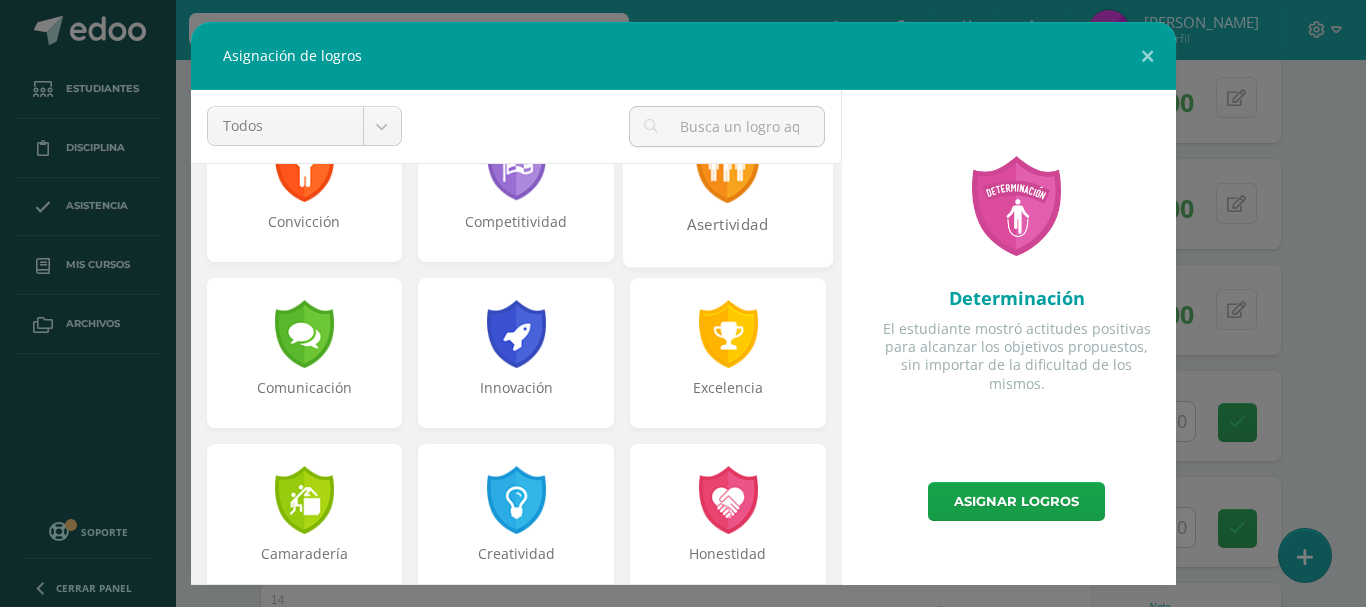 click at bounding box center (728, 334) 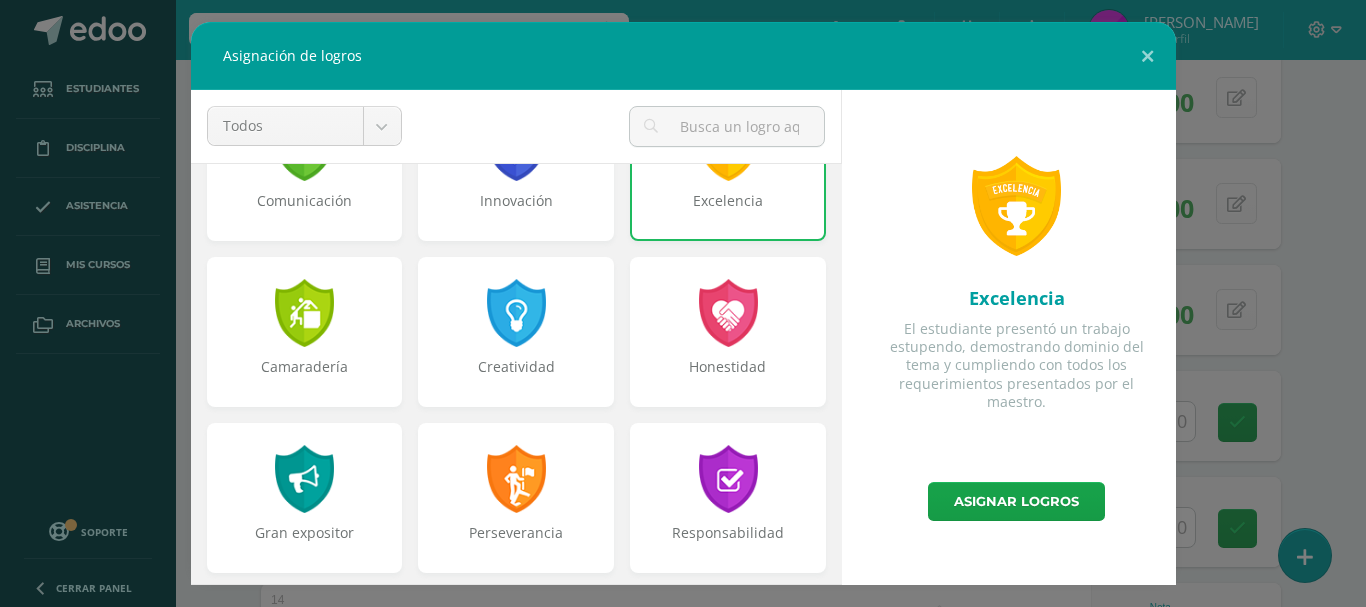 scroll, scrollTop: 600, scrollLeft: 0, axis: vertical 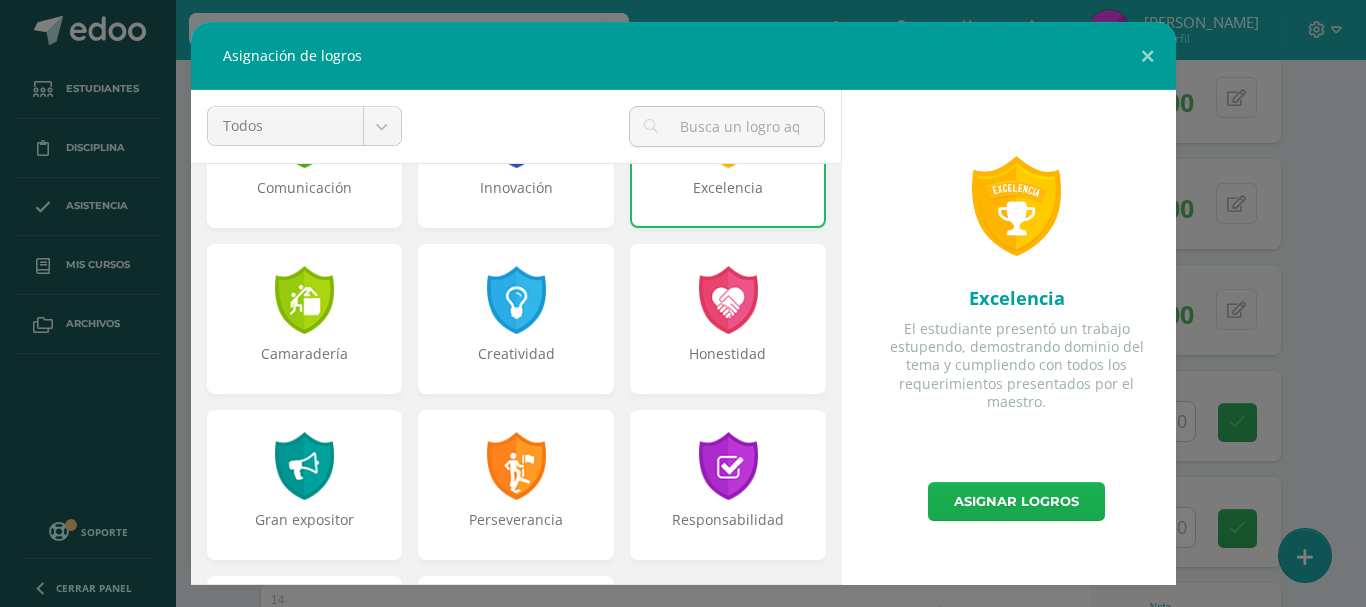 click on "Asignar logros" at bounding box center (1016, 501) 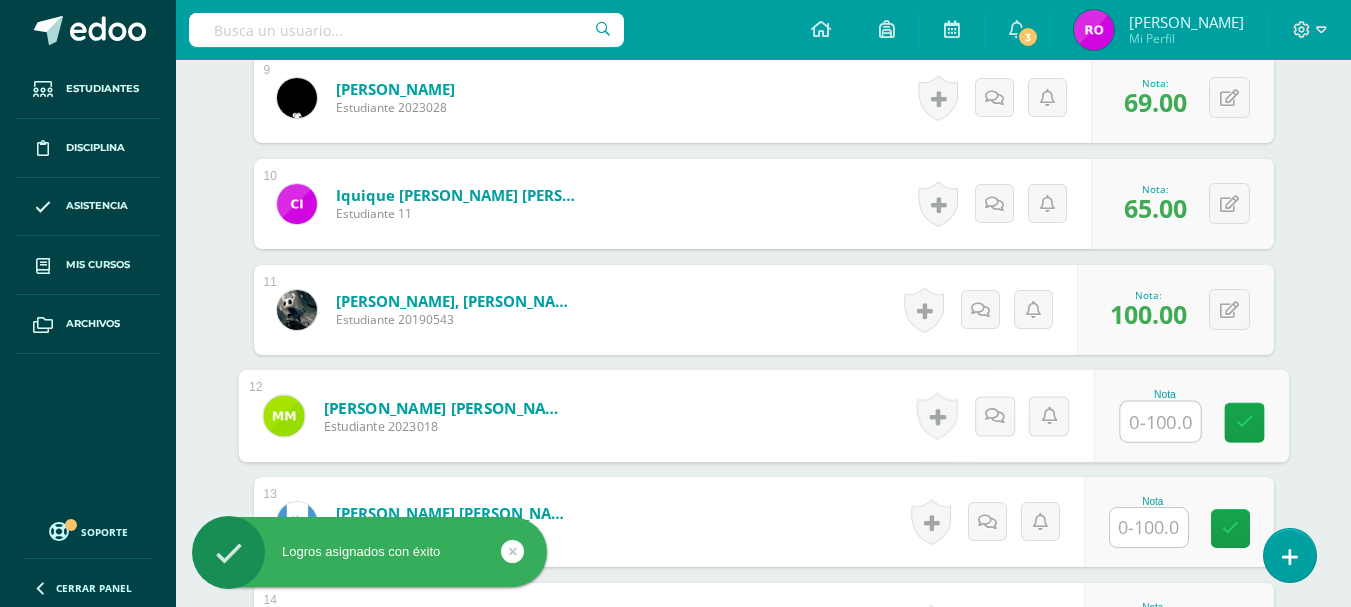 click at bounding box center [1160, 422] 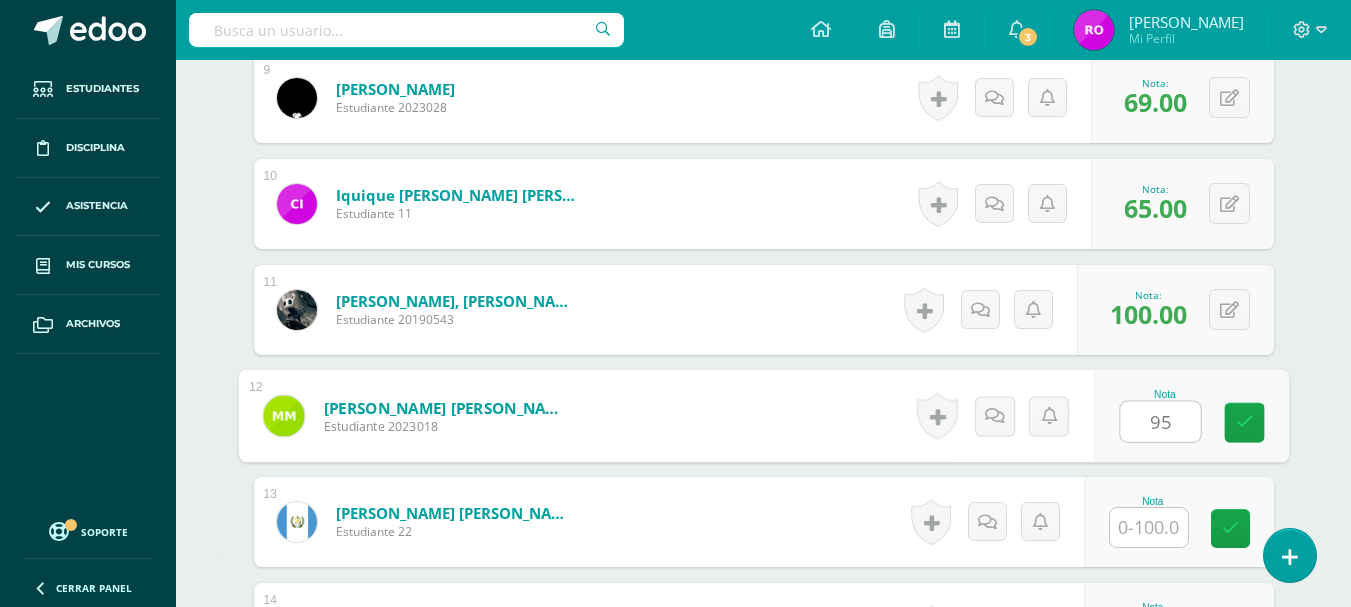 type on "95" 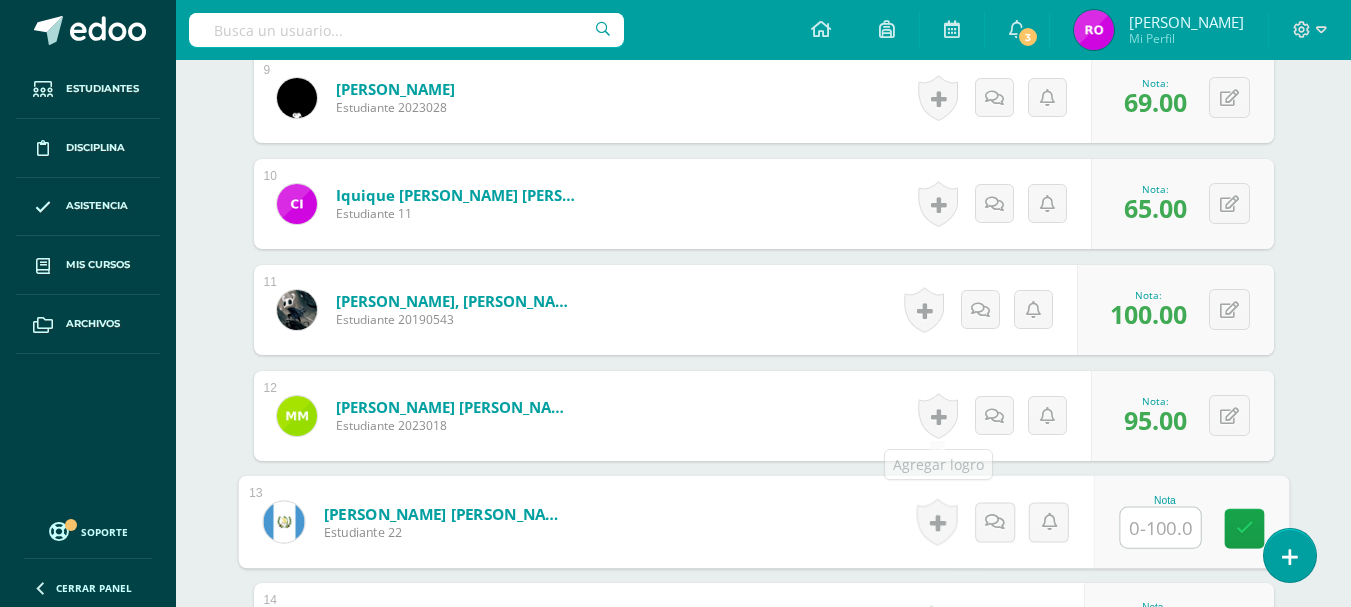 click at bounding box center [938, 416] 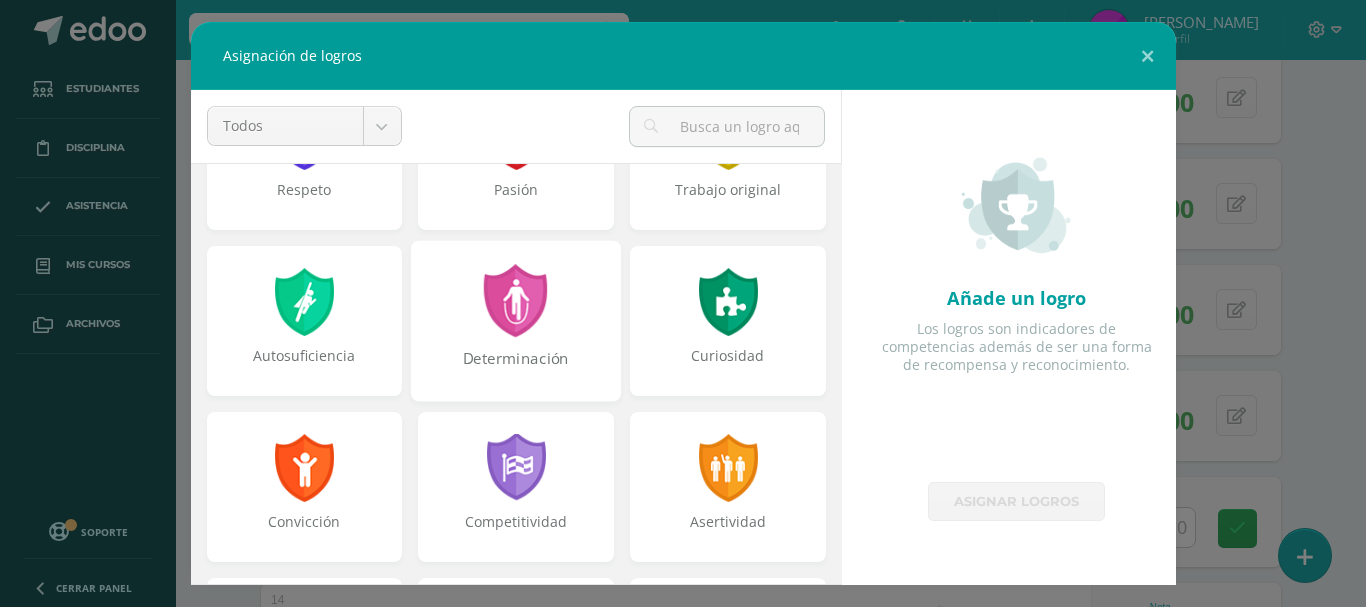 scroll, scrollTop: 200, scrollLeft: 0, axis: vertical 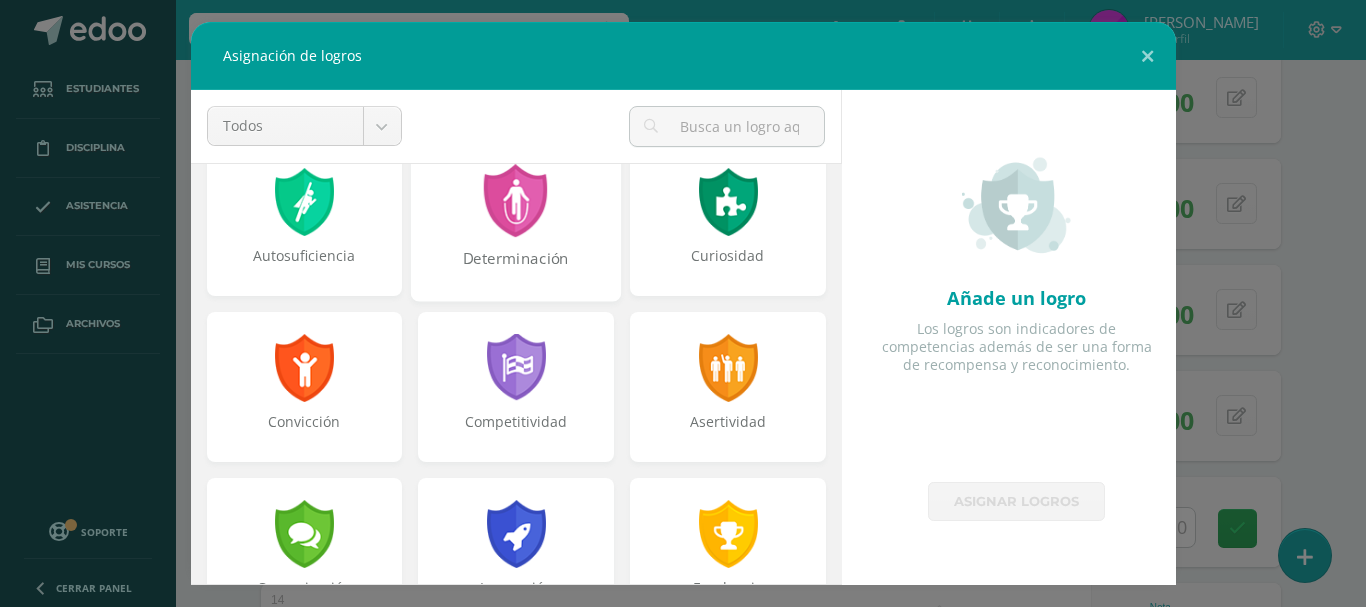click on "Determinación" at bounding box center (516, 220) 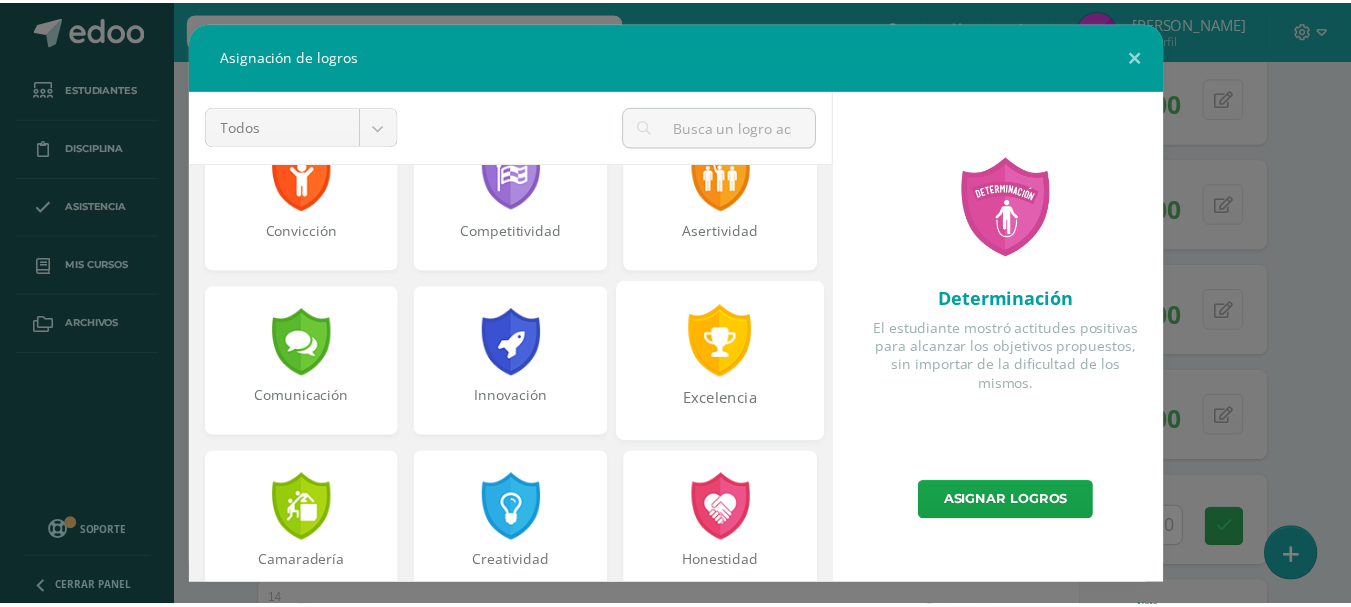 scroll, scrollTop: 400, scrollLeft: 0, axis: vertical 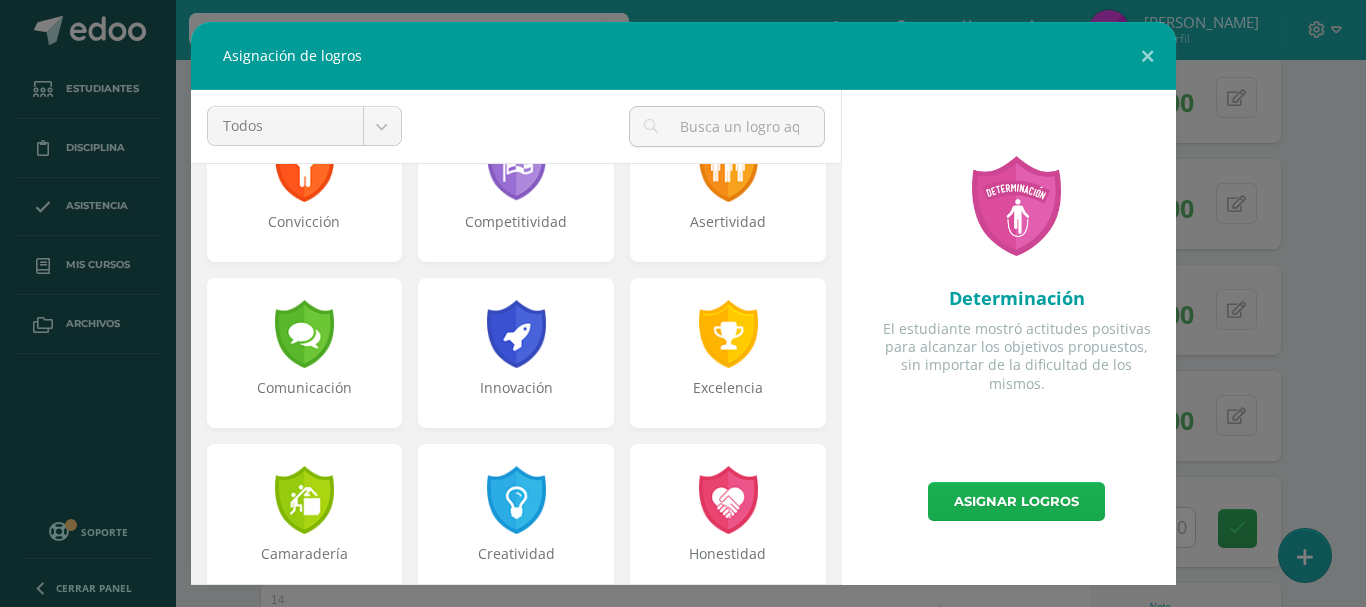 click on "Asignar logros" at bounding box center [1016, 501] 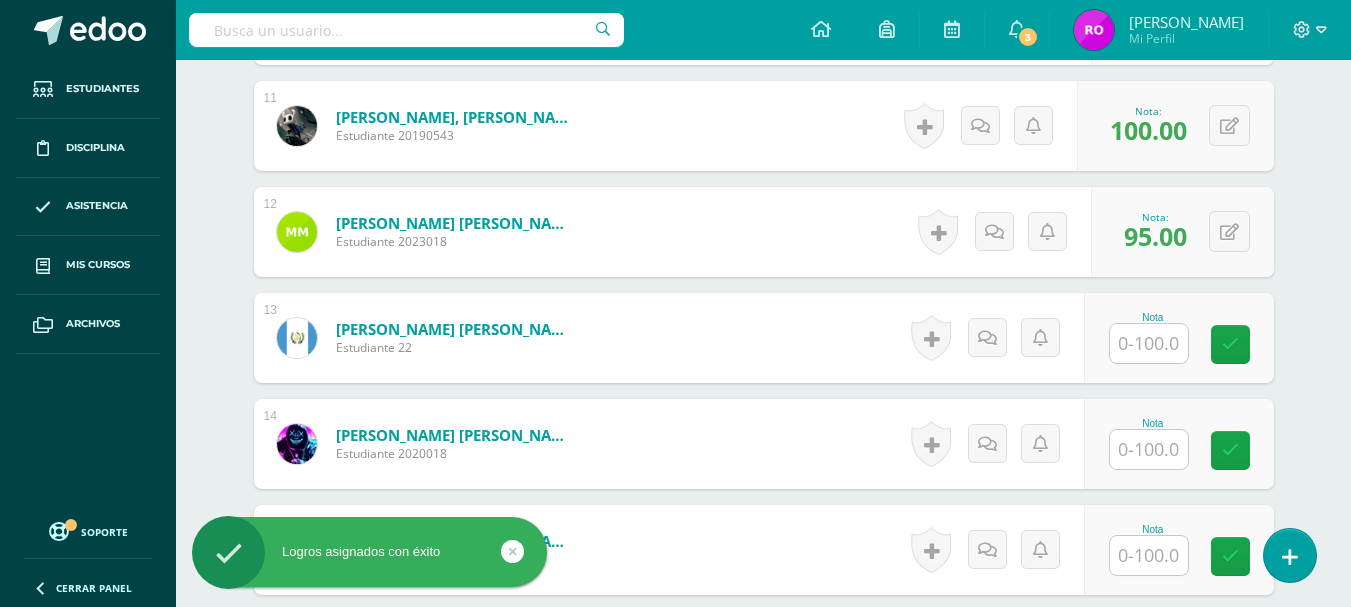 scroll, scrollTop: 1728, scrollLeft: 0, axis: vertical 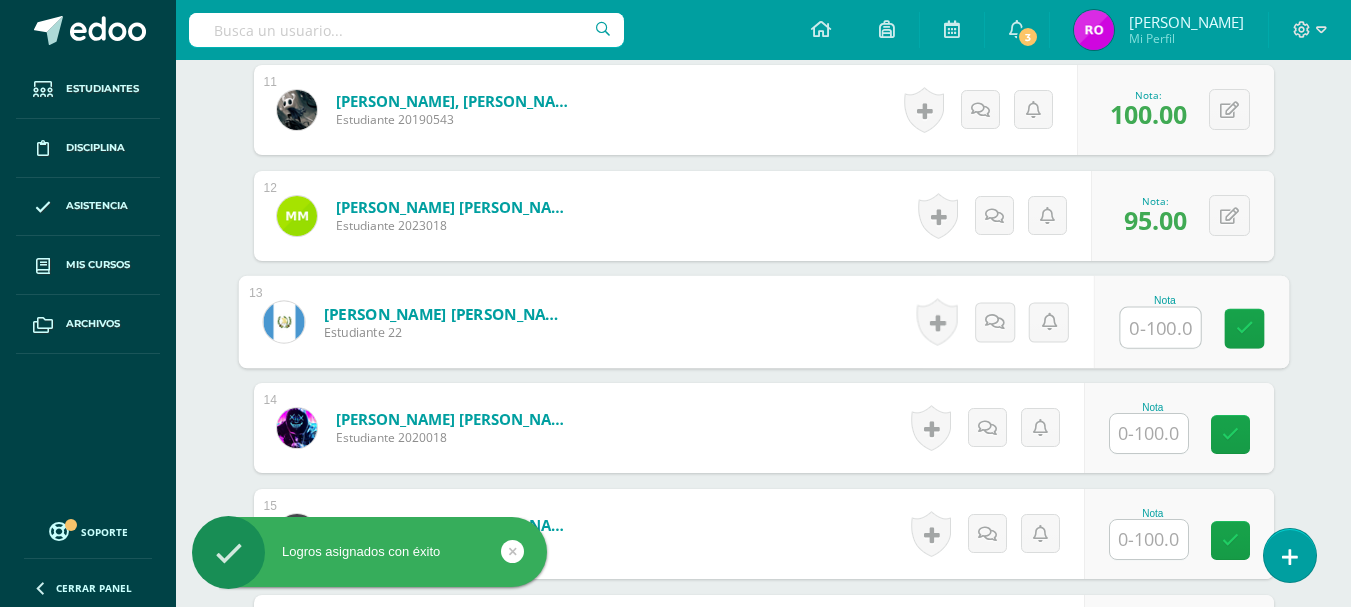 click at bounding box center (1160, 328) 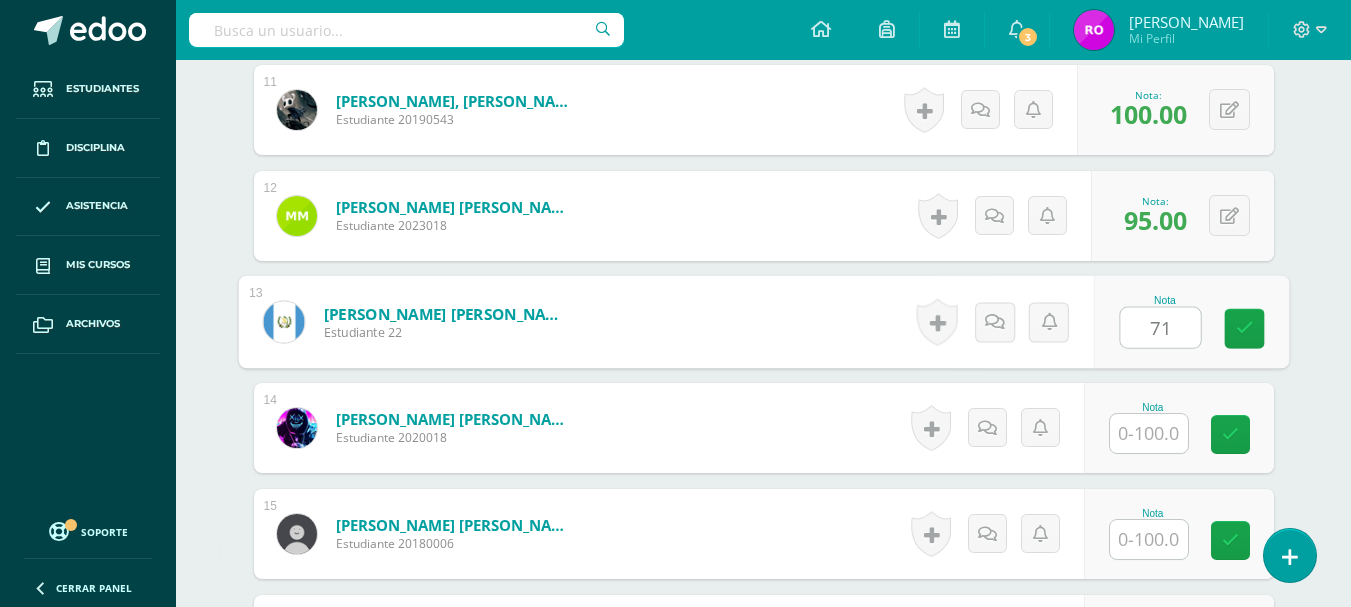 type on "71" 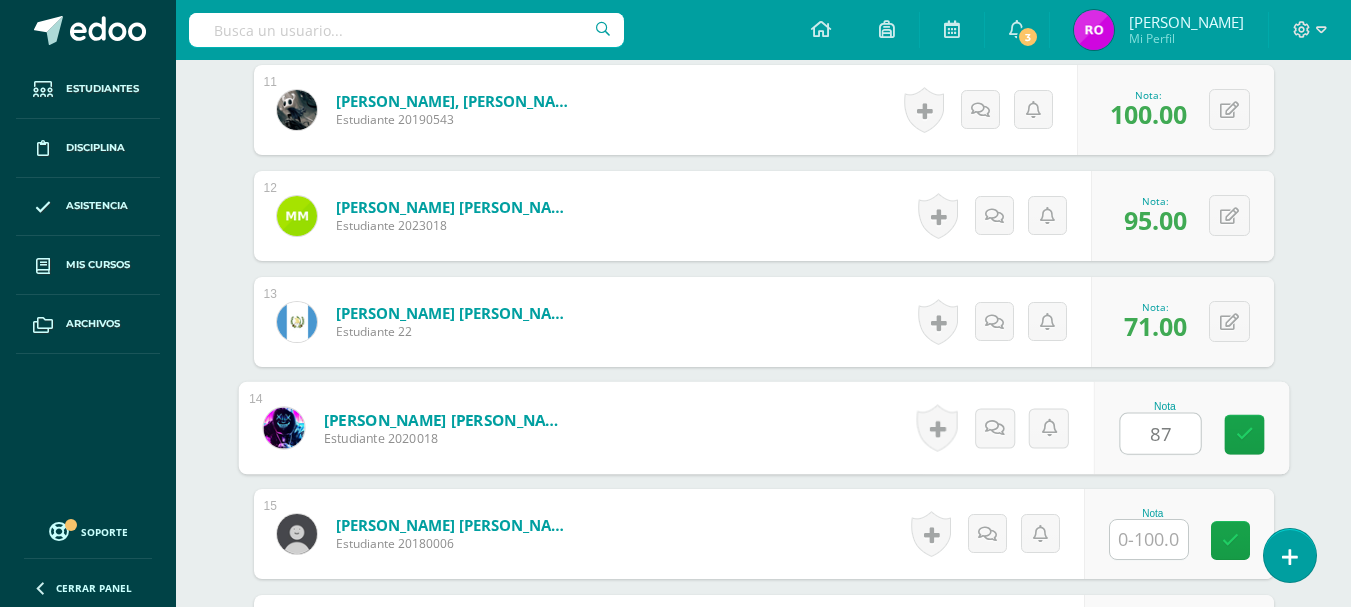 type on "87" 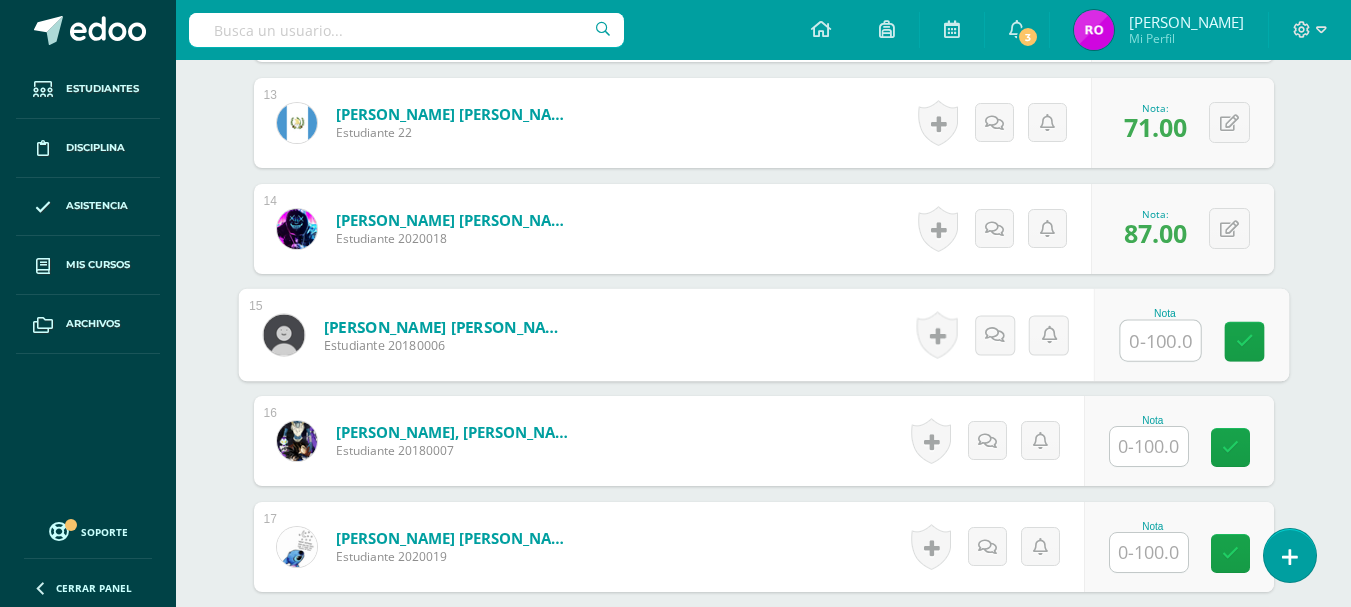scroll, scrollTop: 1928, scrollLeft: 0, axis: vertical 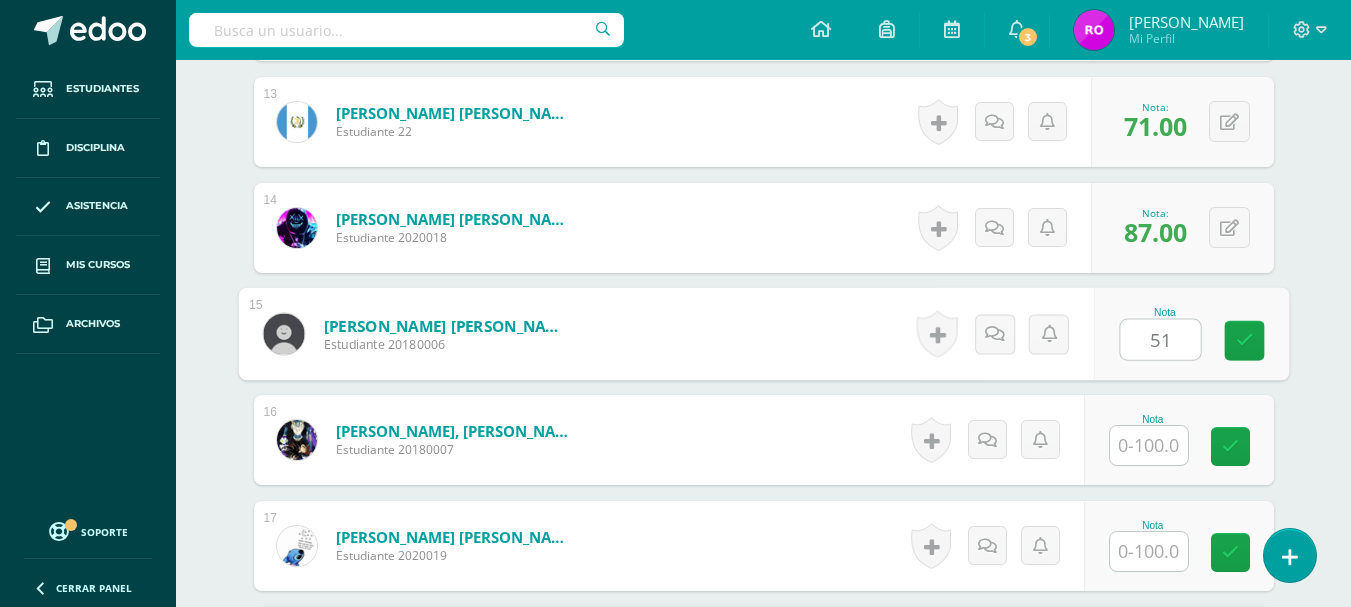 type on "51" 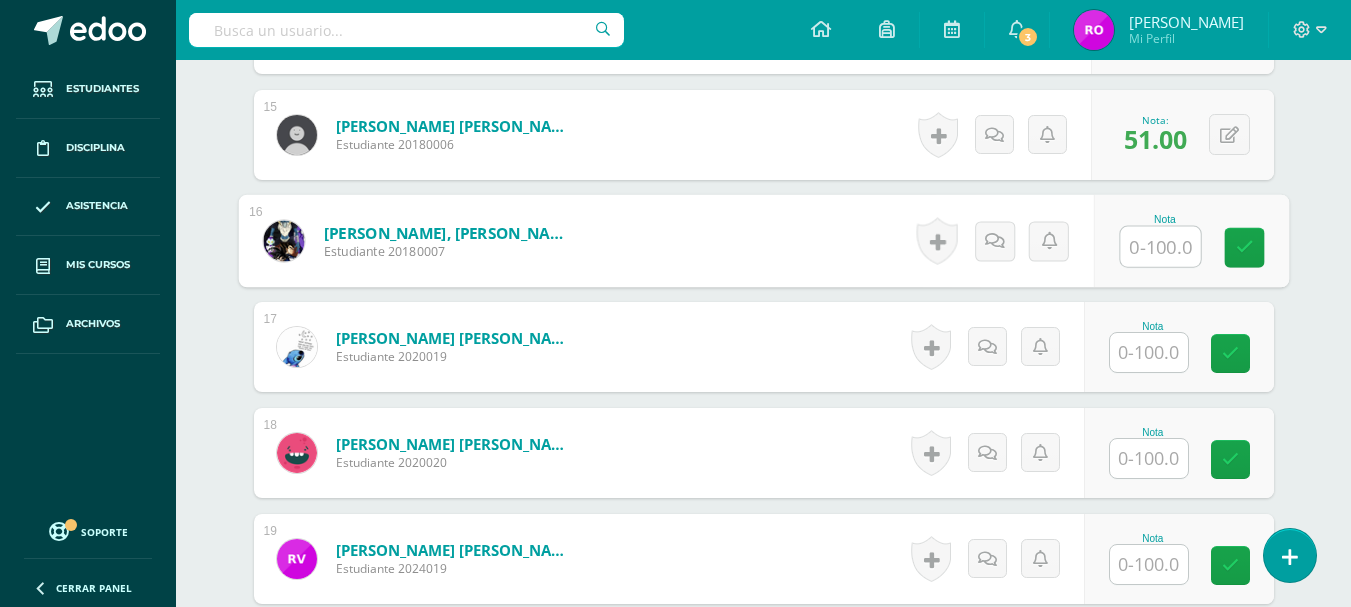 scroll, scrollTop: 2128, scrollLeft: 0, axis: vertical 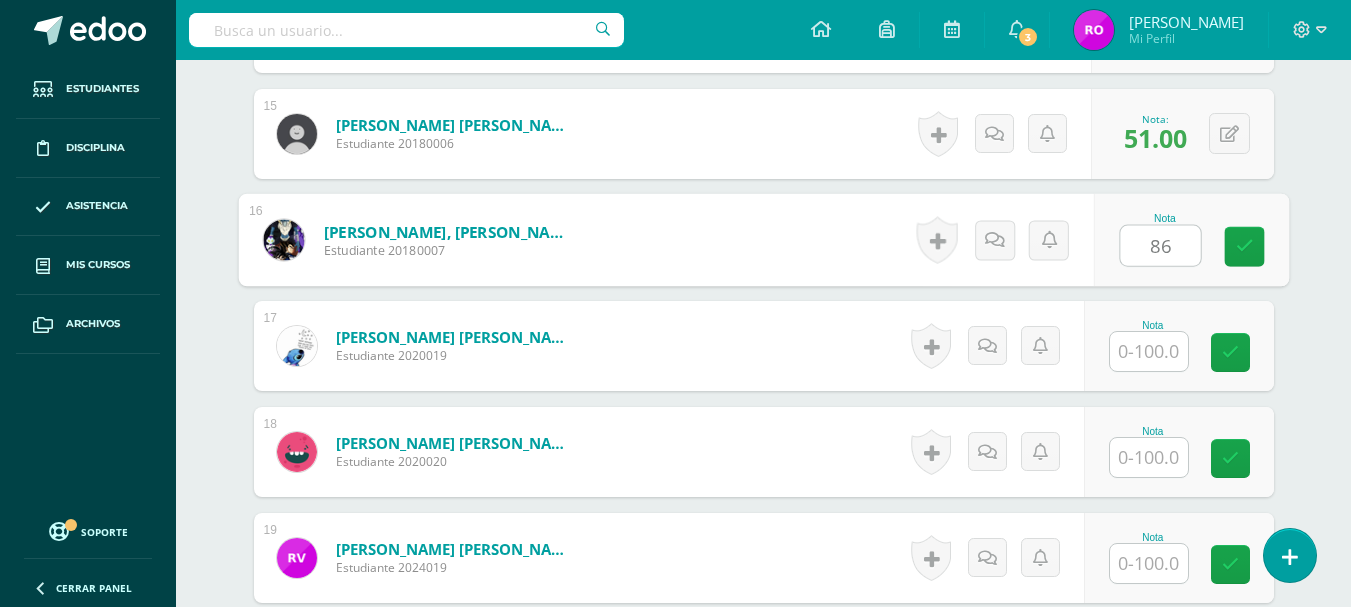 type on "86" 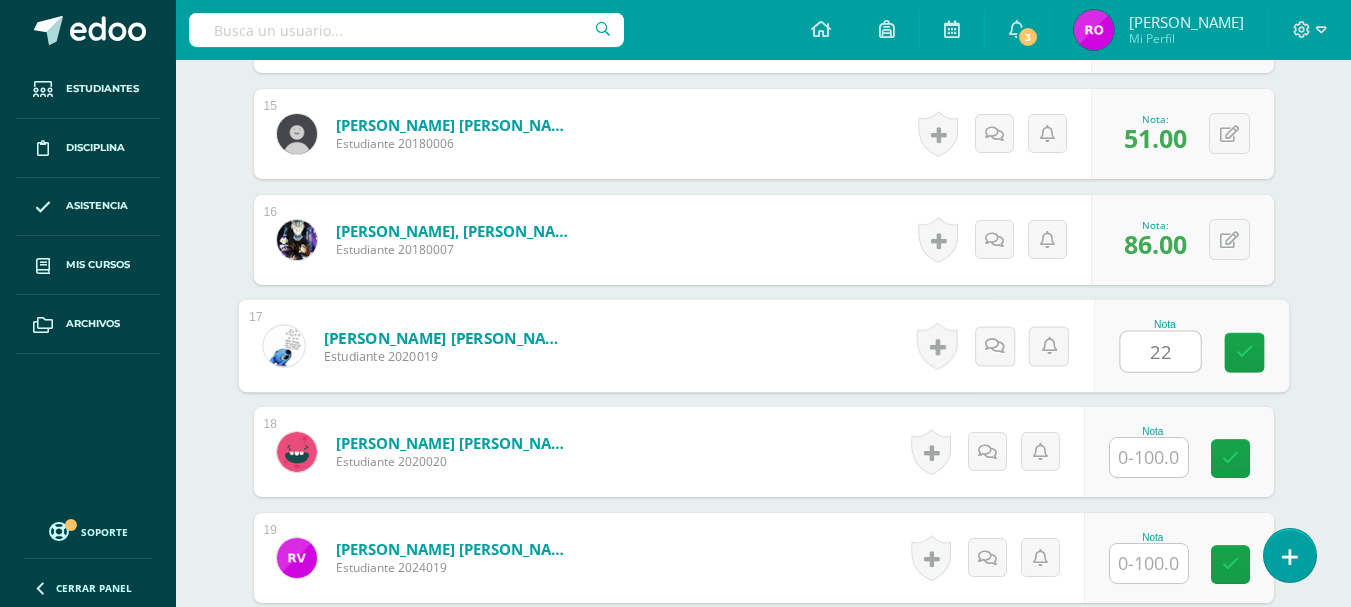 type on "22" 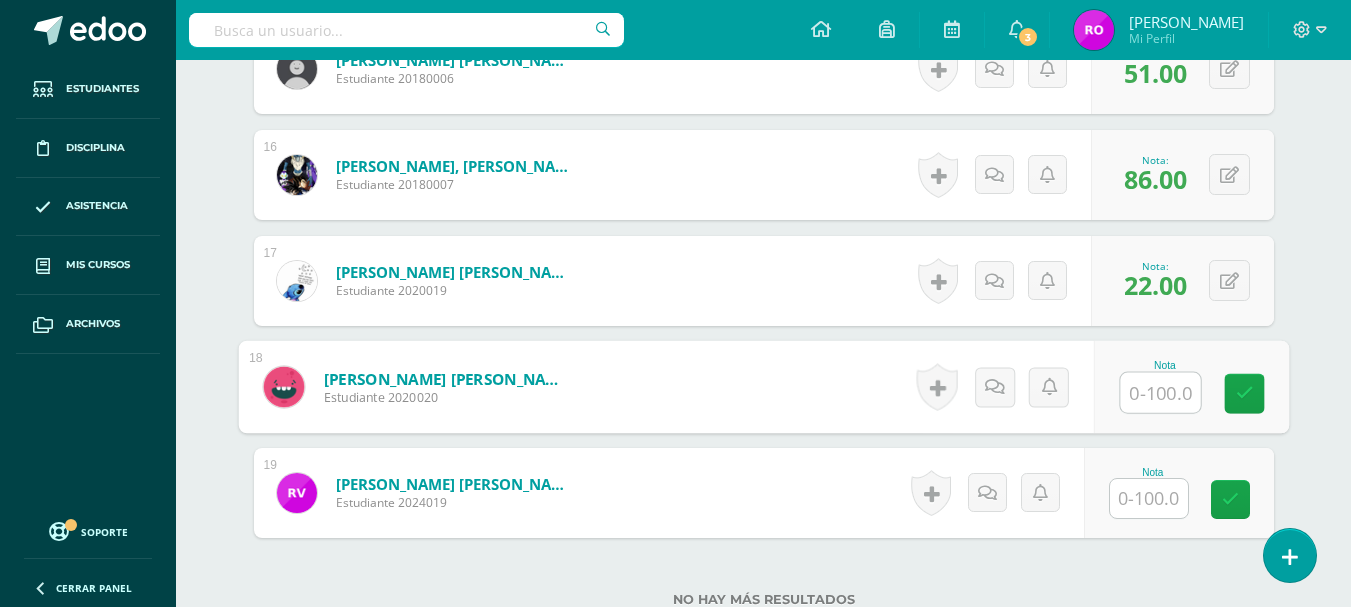 scroll, scrollTop: 2228, scrollLeft: 0, axis: vertical 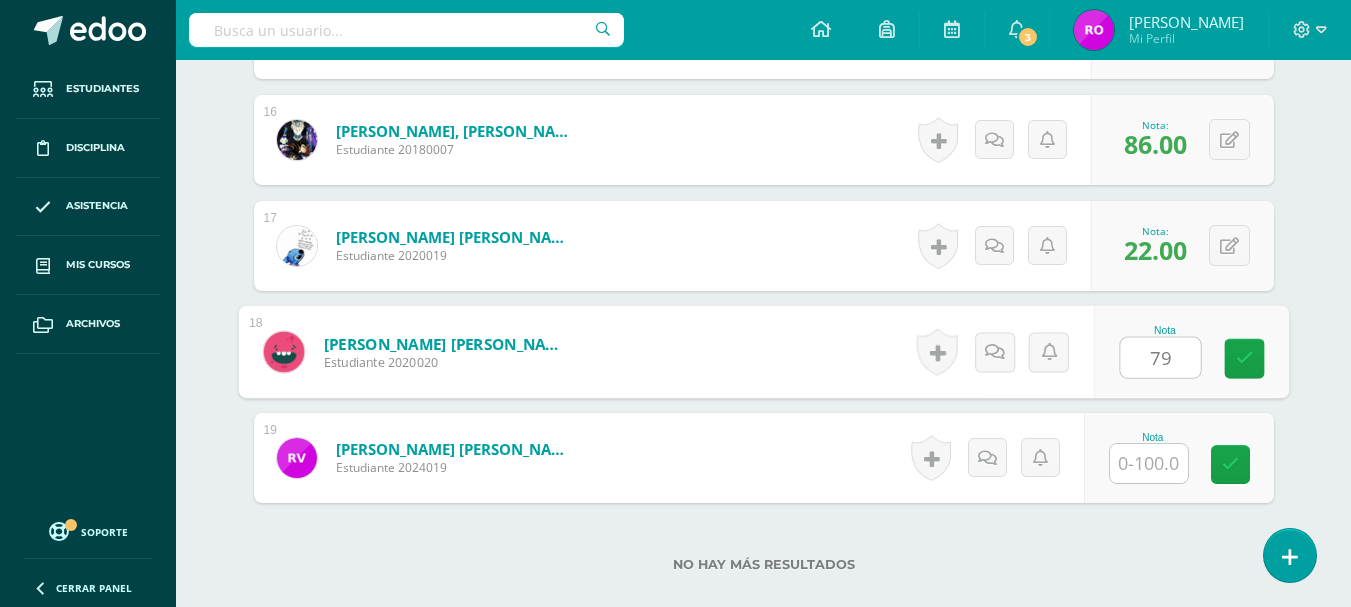 type on "79" 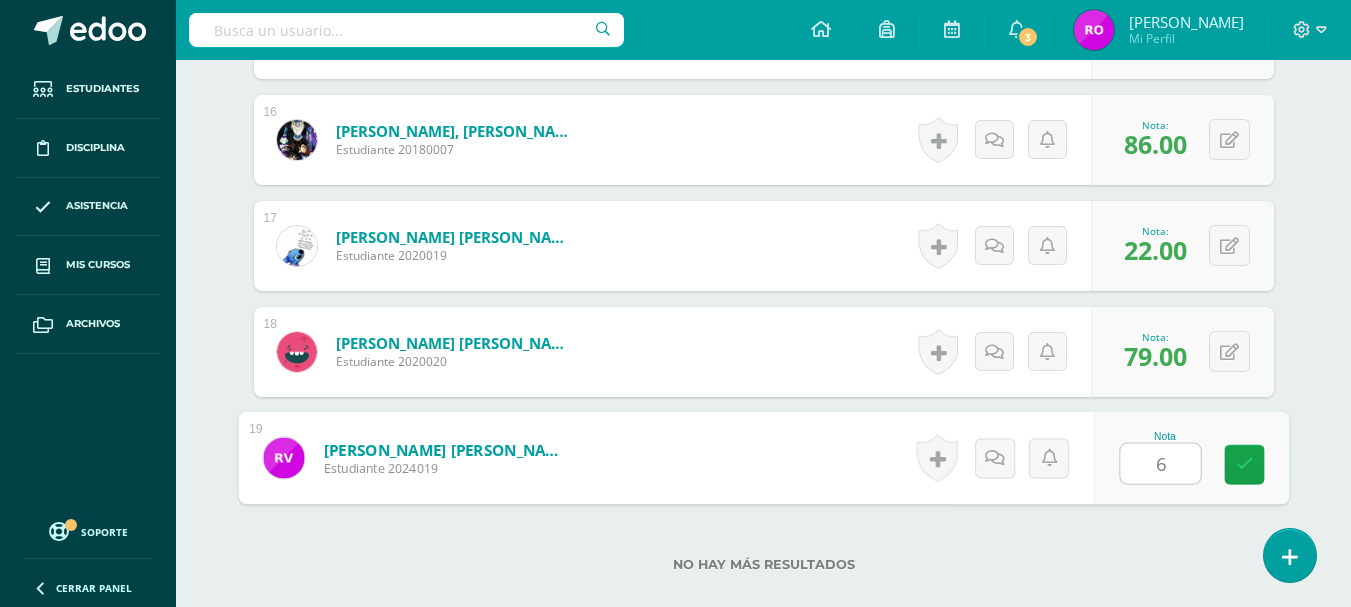 type on "62" 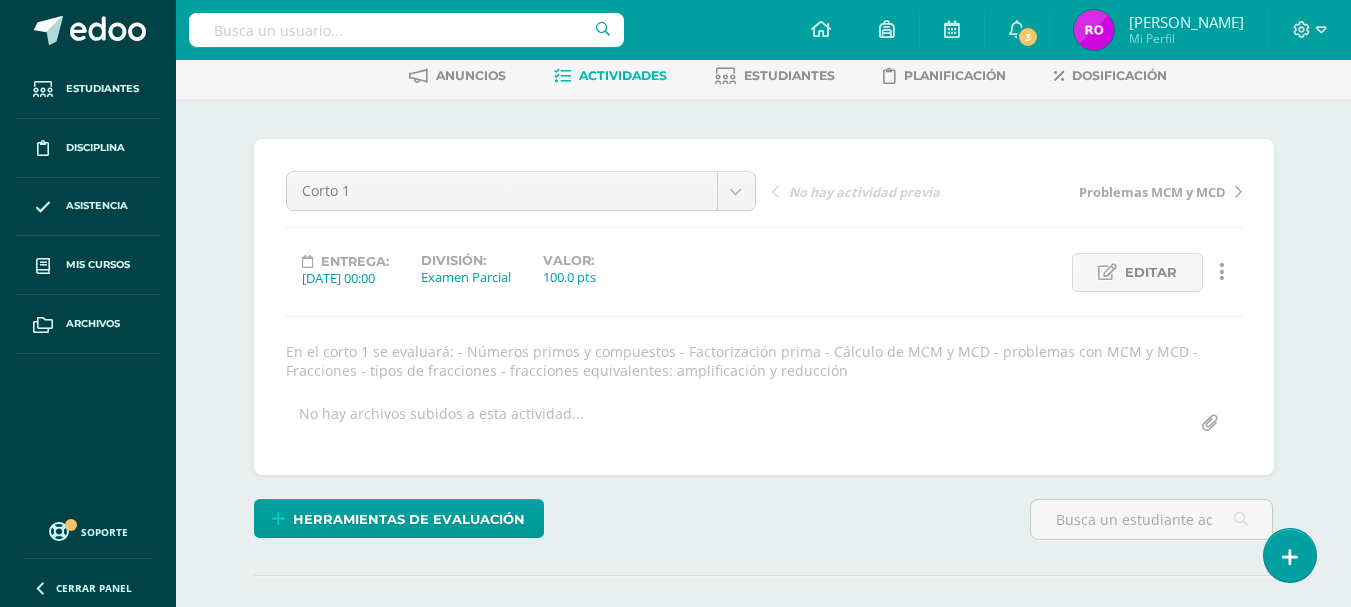 scroll, scrollTop: 0, scrollLeft: 0, axis: both 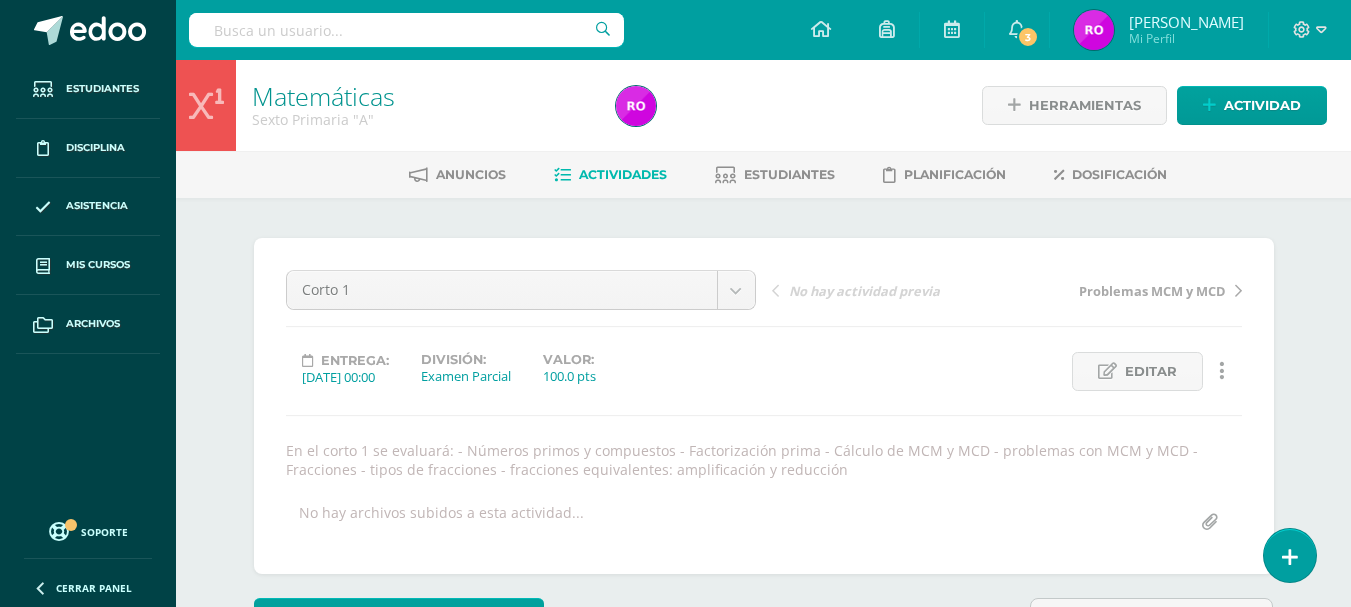 click on "Actividades" at bounding box center [623, 174] 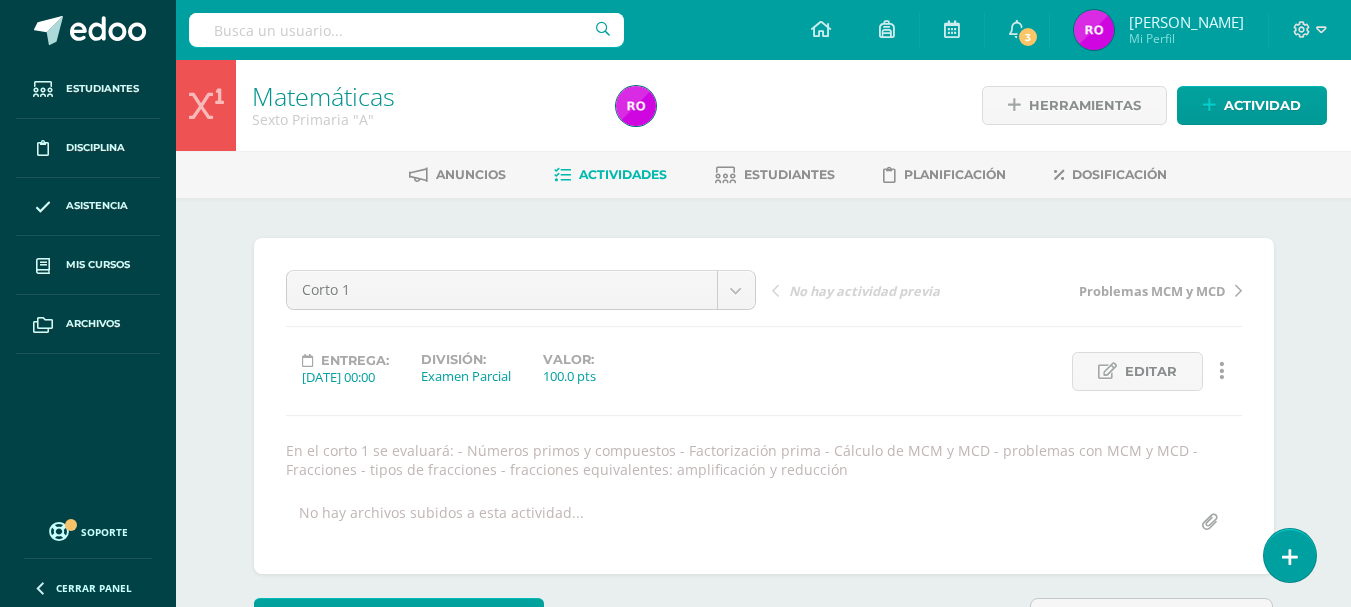 click on "Actividades" at bounding box center (623, 174) 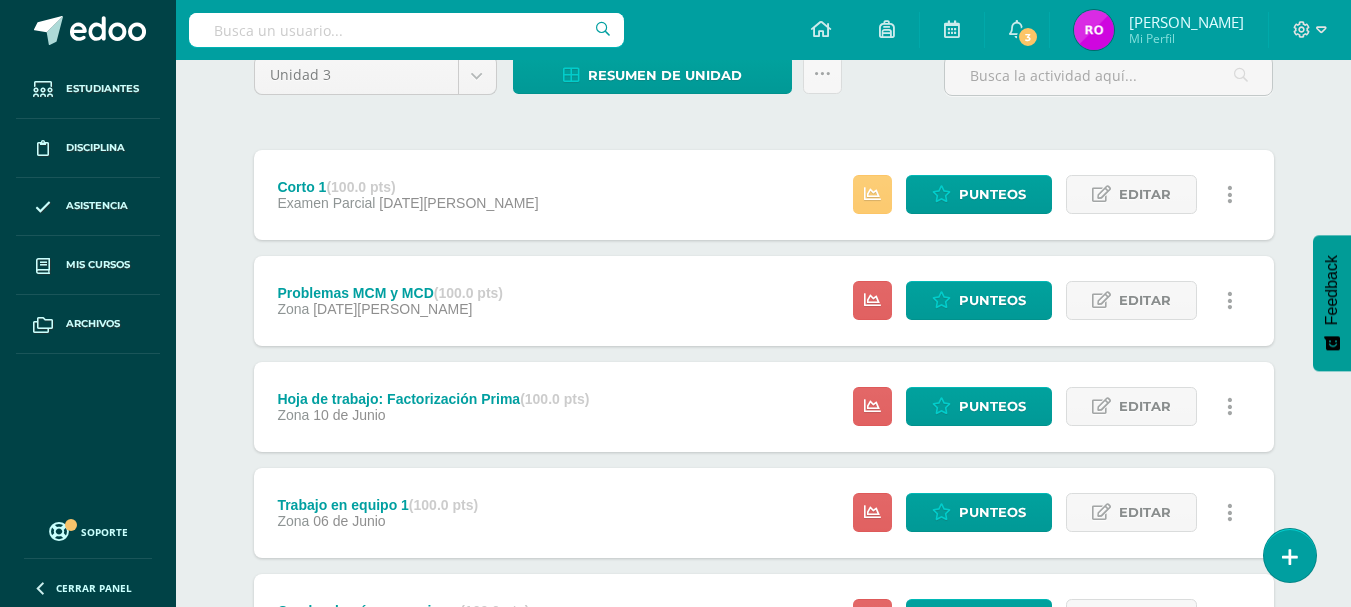 scroll, scrollTop: 0, scrollLeft: 0, axis: both 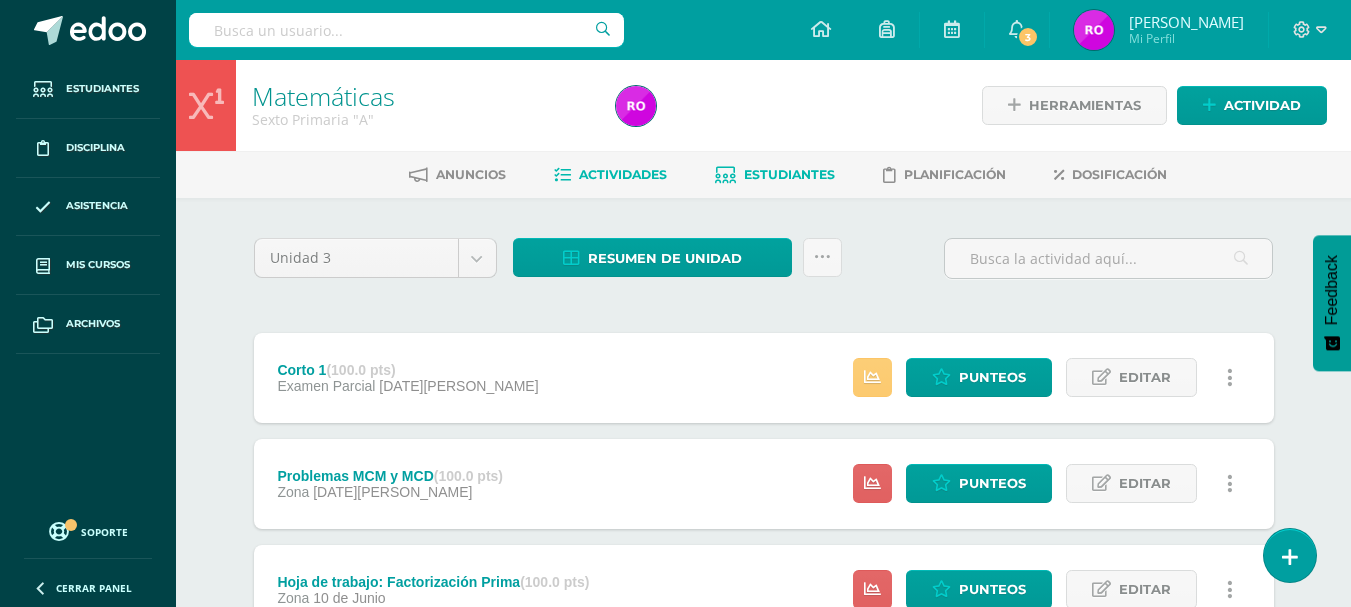 click on "Estudiantes" at bounding box center [775, 175] 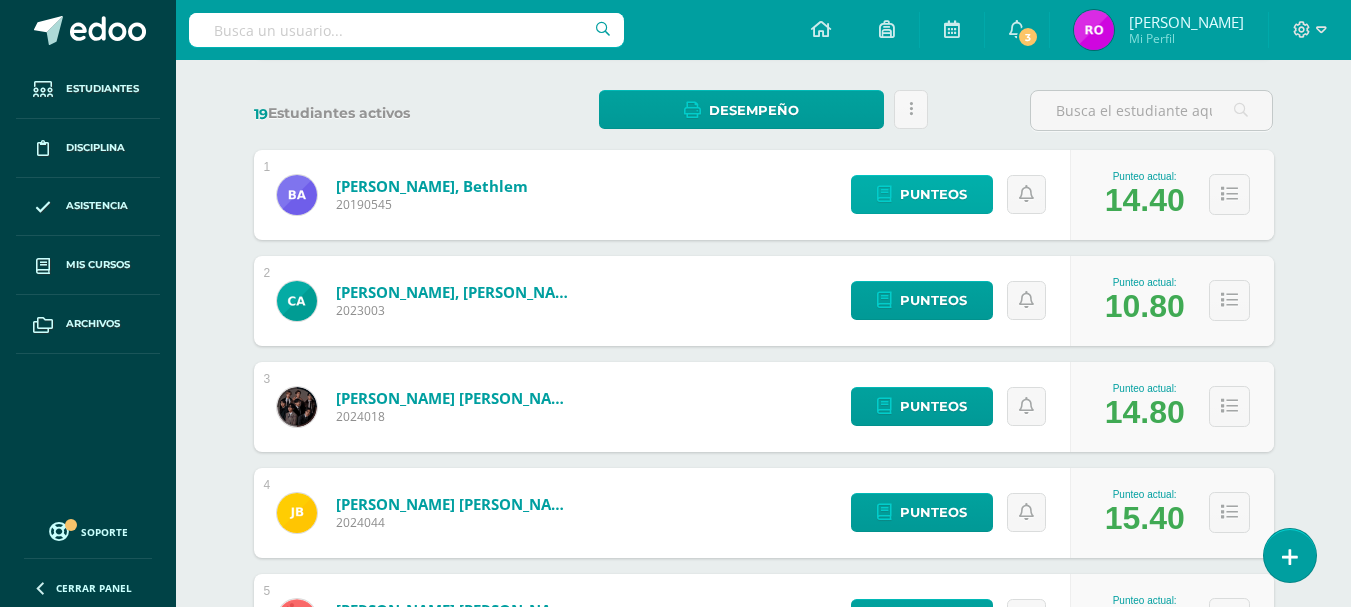 scroll, scrollTop: 300, scrollLeft: 0, axis: vertical 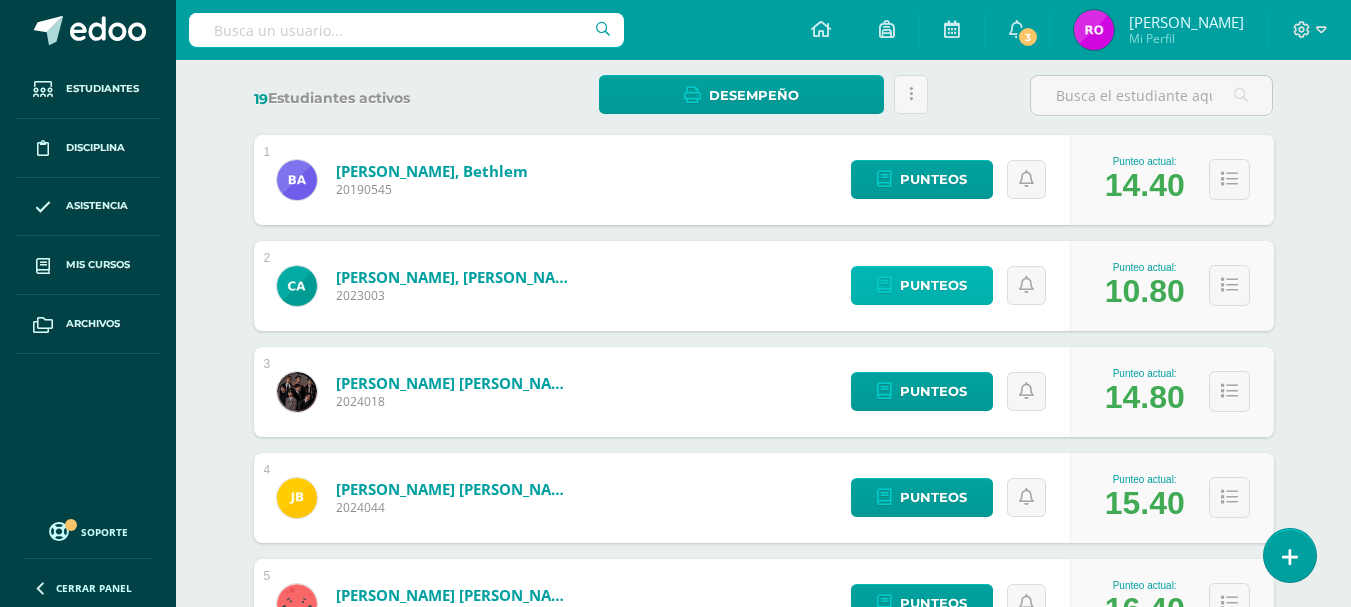 click on "Punteos" at bounding box center (933, 285) 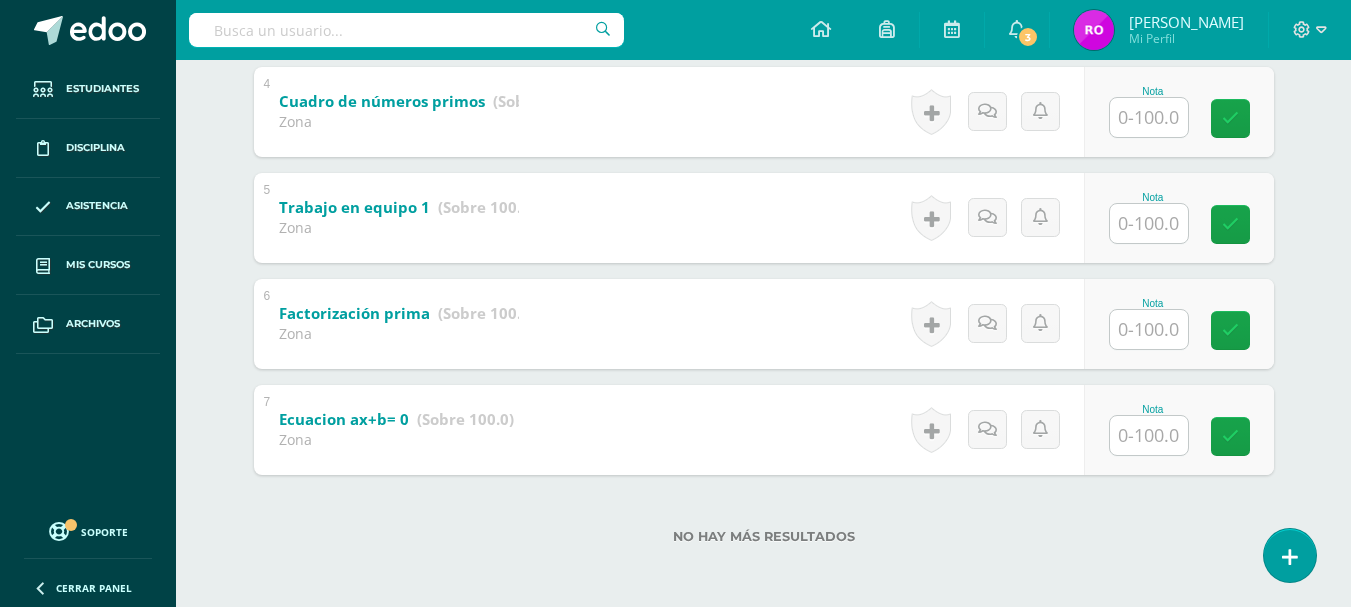 scroll, scrollTop: 751, scrollLeft: 0, axis: vertical 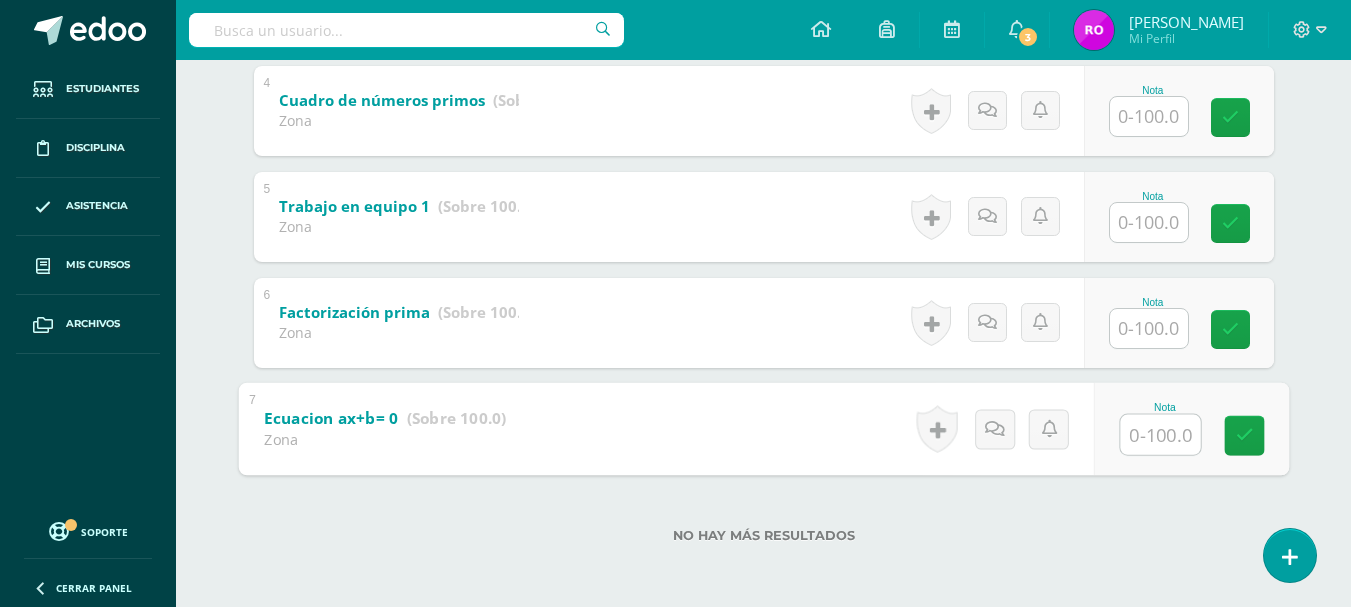 click at bounding box center [1160, 434] 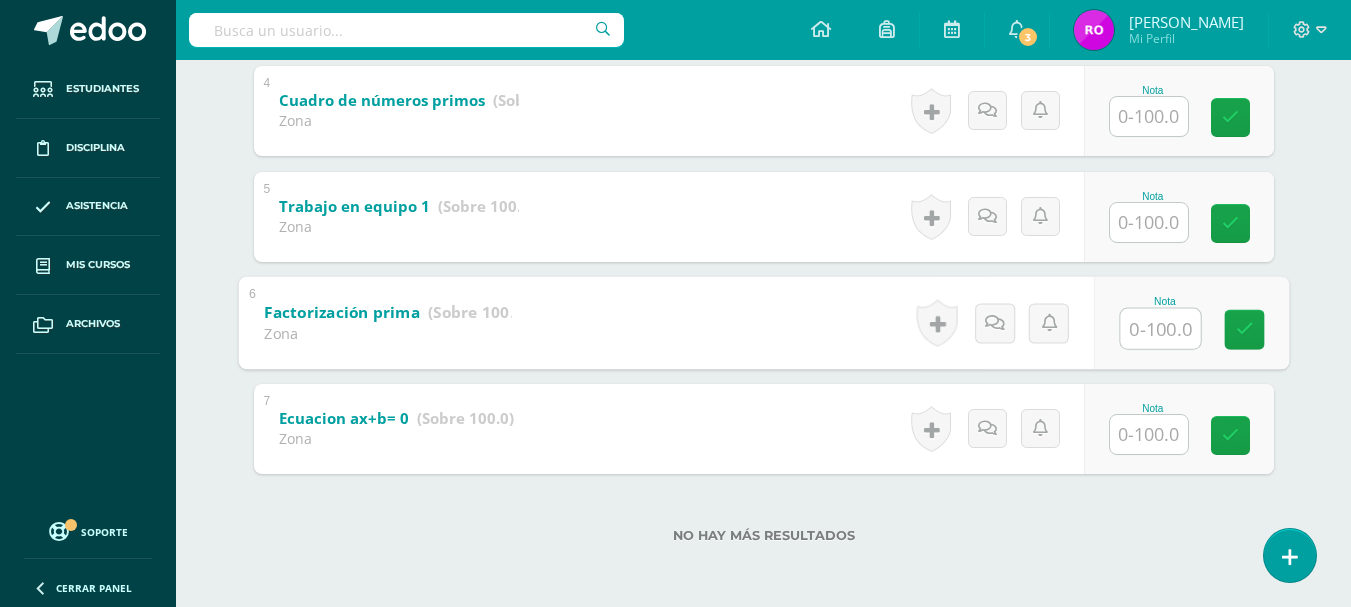 click at bounding box center (1160, 328) 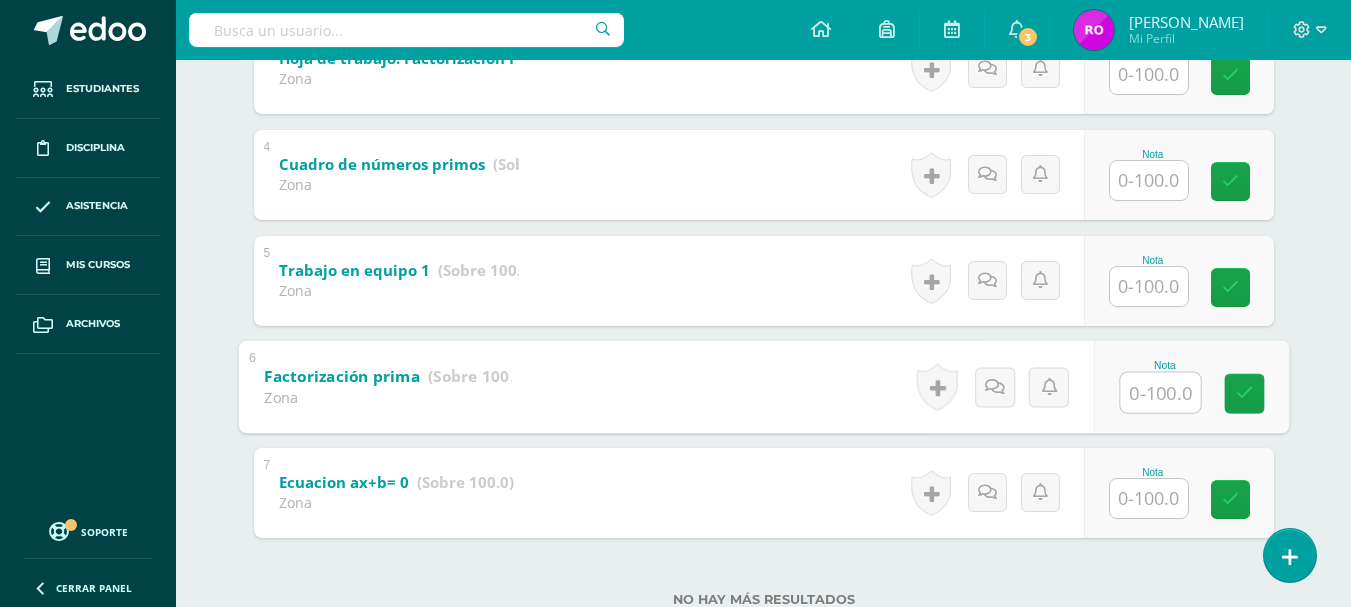 scroll, scrollTop: 651, scrollLeft: 0, axis: vertical 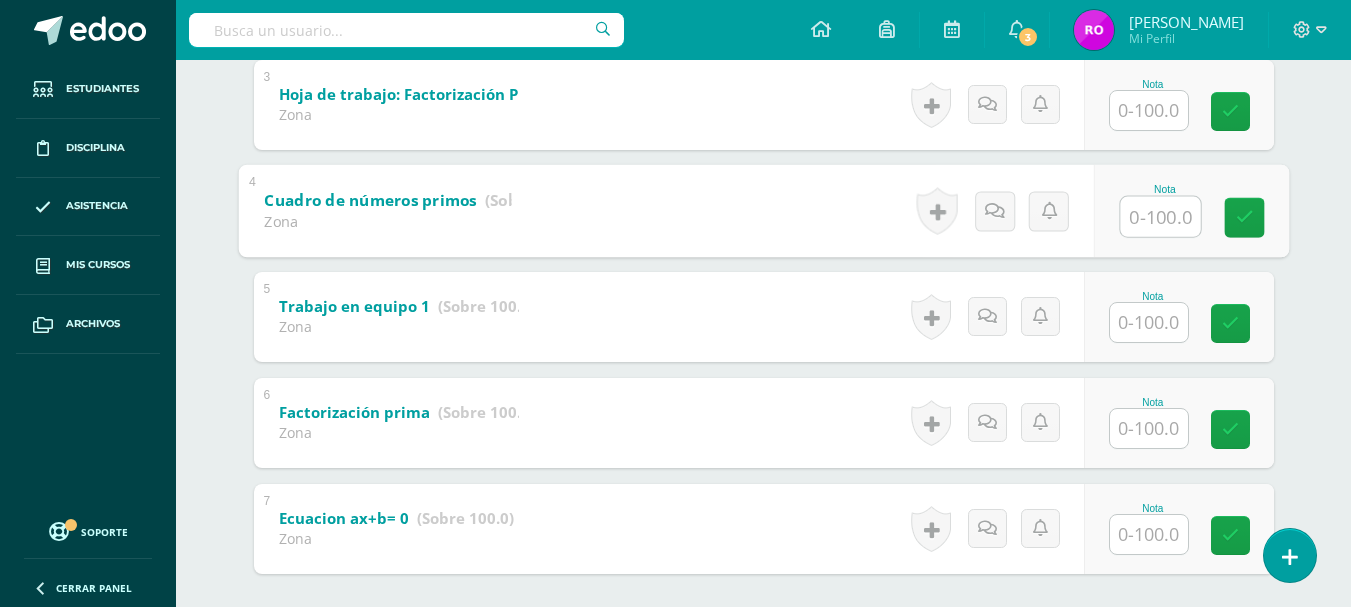 click at bounding box center (1160, 216) 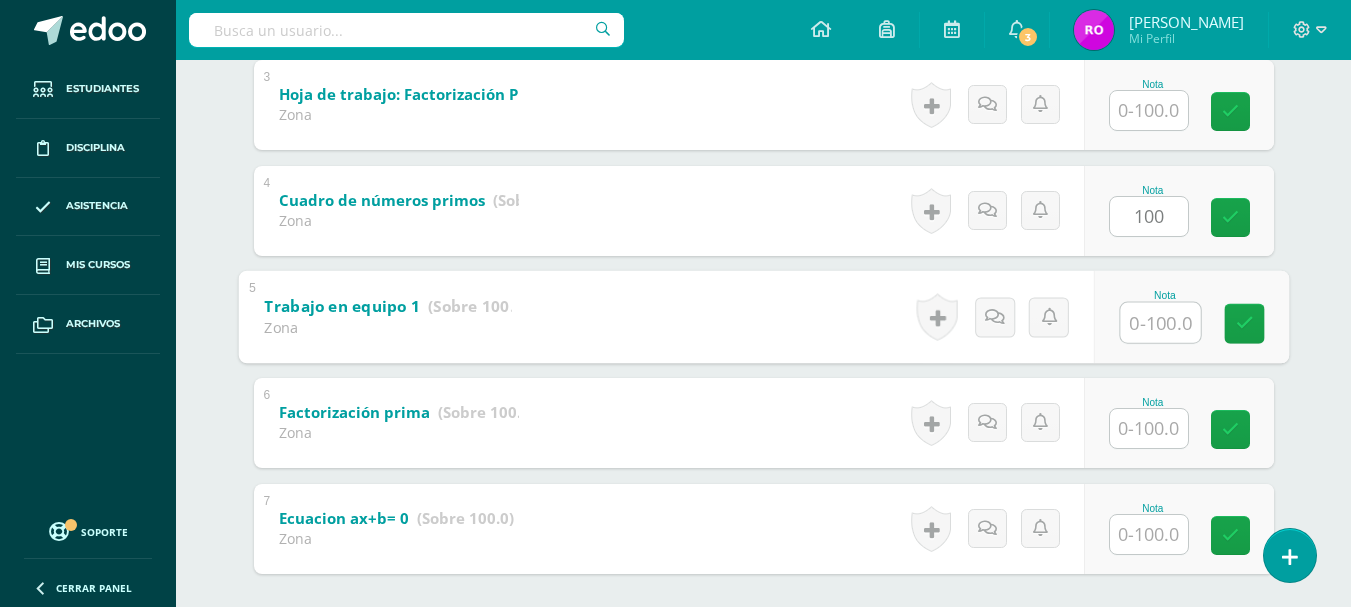 scroll, scrollTop: 551, scrollLeft: 0, axis: vertical 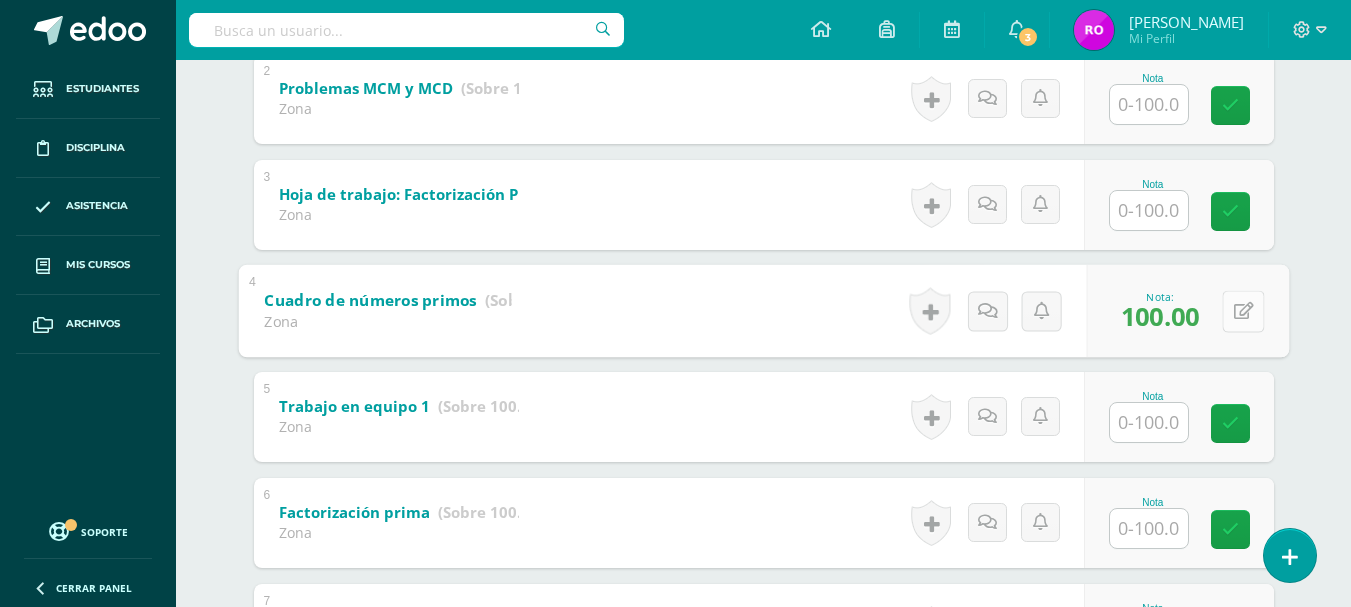 click at bounding box center [1243, 311] 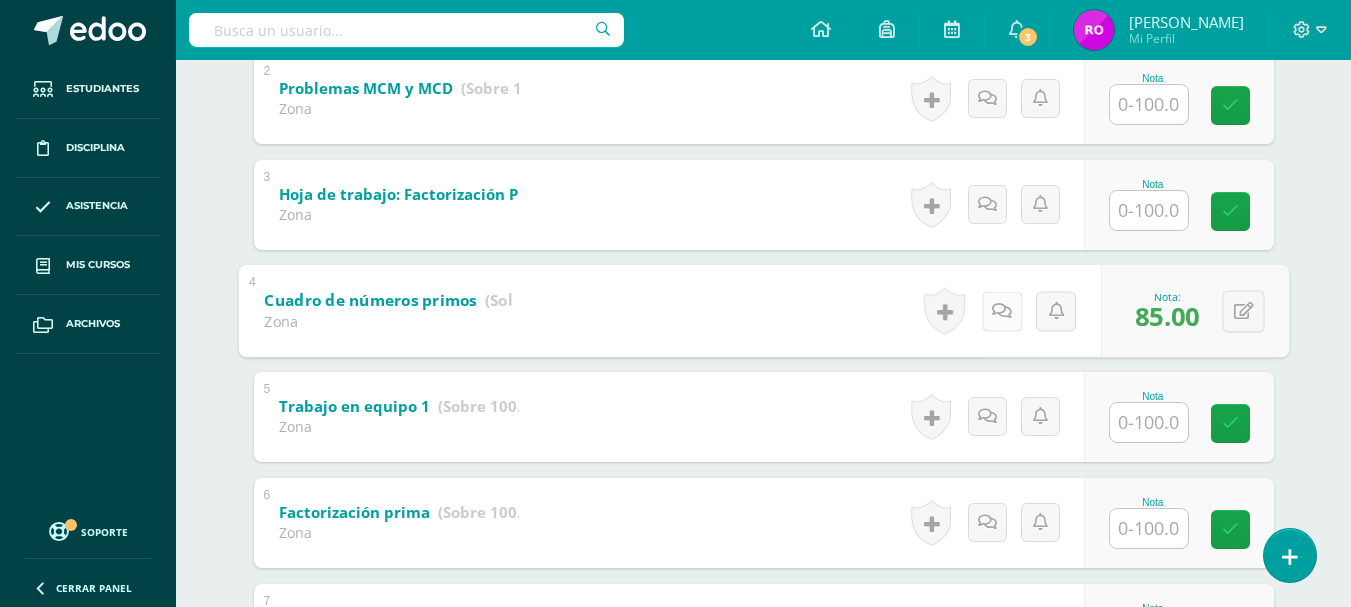 click at bounding box center [1002, 310] 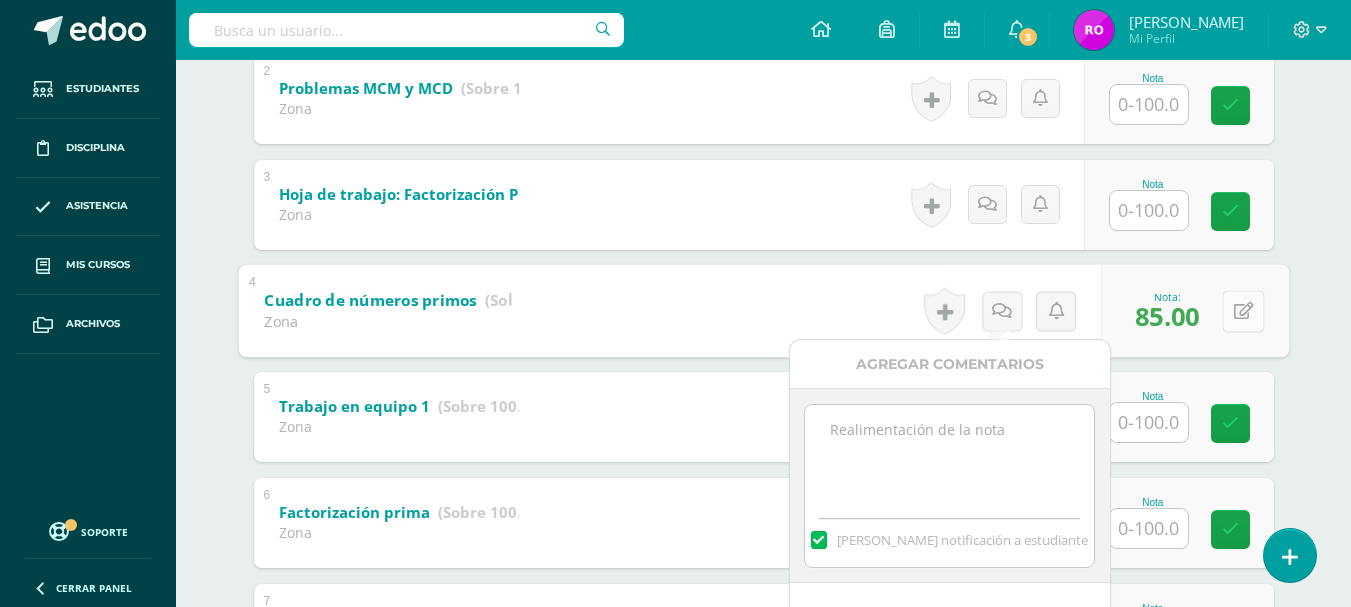 click at bounding box center [1243, 310] 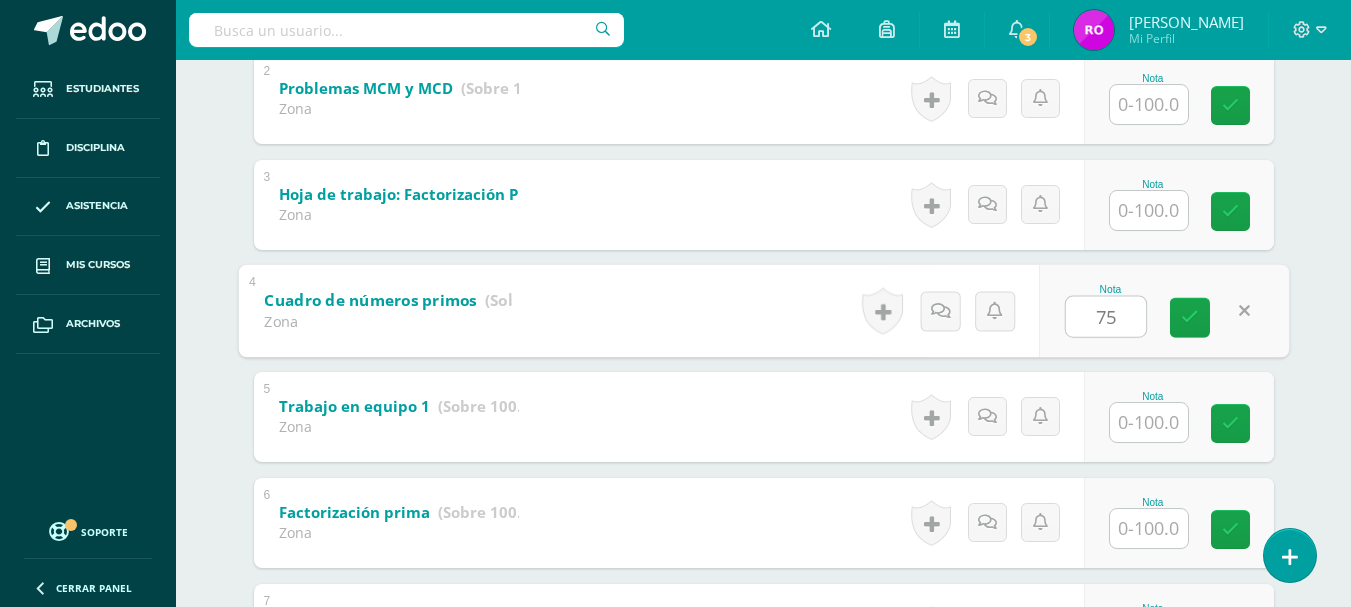 type on "75" 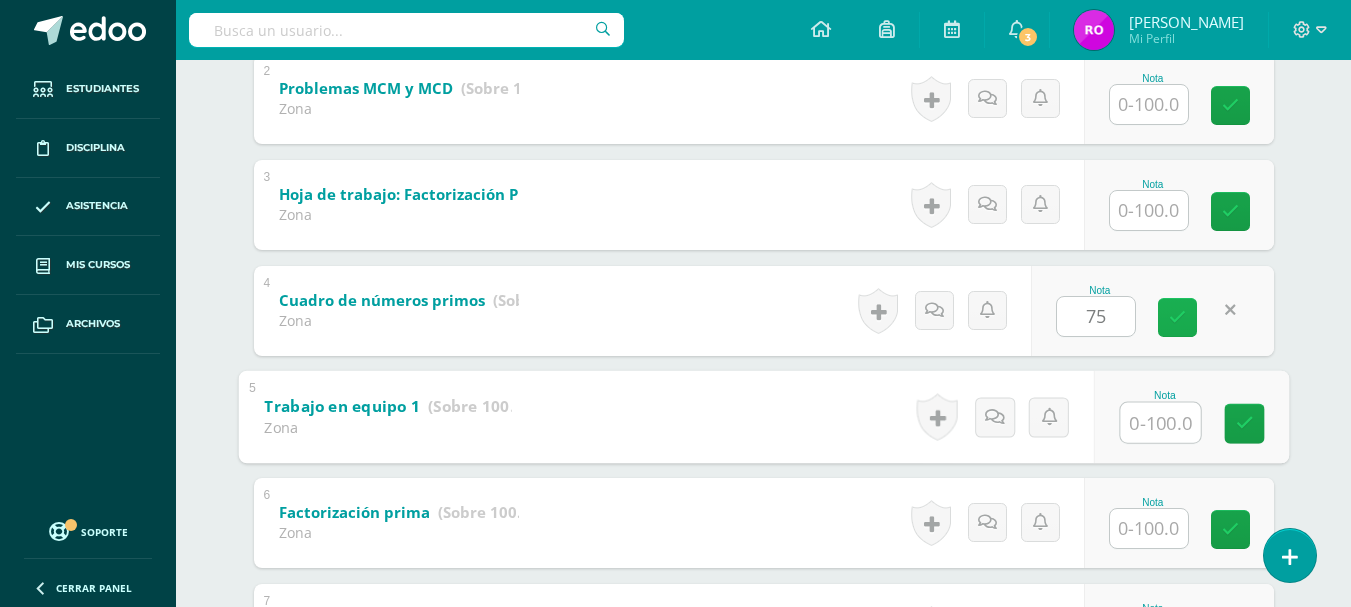 click at bounding box center (1177, 317) 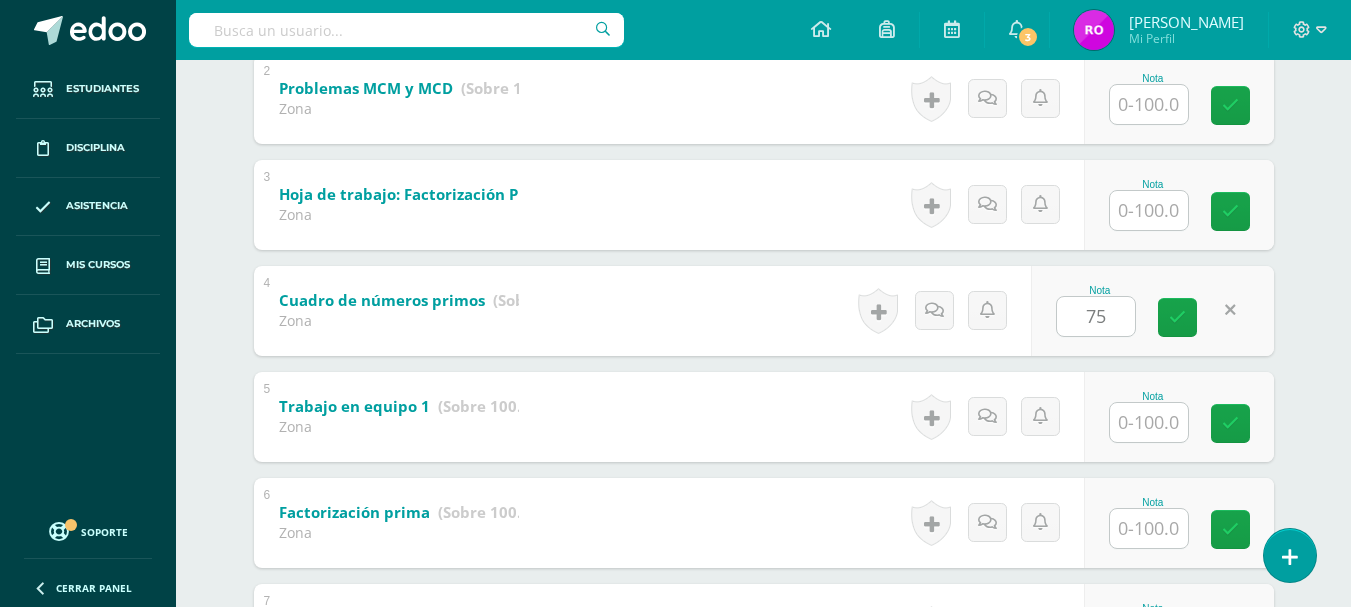 click on "Cadence Archila                             Bethlem Aguirre Cadence Archila Silvia Barrera Javier Barrundia Valery Boche Derek Castillo Esteban Castillo Gabriela De Leah Guitz Camila Iquique Anderson Julian María Montes Javier Palacios Gabriel Patzan José Ramírez Jonathan Reyes Ashley Rosales Lizenka Vasquez Roberto Vásquez     Unidad 3                             Unidad 1 Unidad 2 Unidad 3 Unidad 4
Promedio actual:
10.8 /100
Asignación de logros
Todos                             Todos Respeto Pasión  Trabajo original Autosuficiencia Determinación Curiosidad Convicción Competitividad Asertividad Comunicación Innovación Excelencia Camaradería Creatividad Honestidad Gran expositor Perseverancia Responsabilidad Liderazgo Trabajo en equipo Respeto Pasión  Trabajo original Autosuficiencia Determinación Curiosidad Convicción Competitividad Asertividad Comunicación Innovación Excelencia Creatividad" at bounding box center (764, 227) 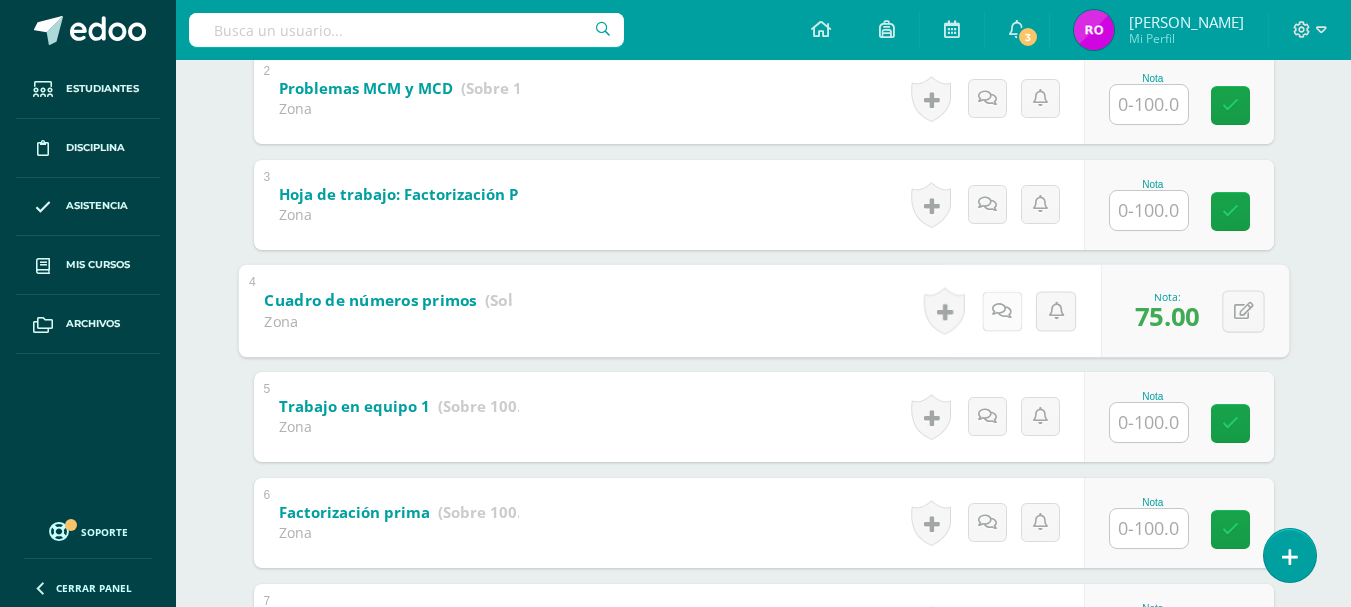 click at bounding box center (1001, 311) 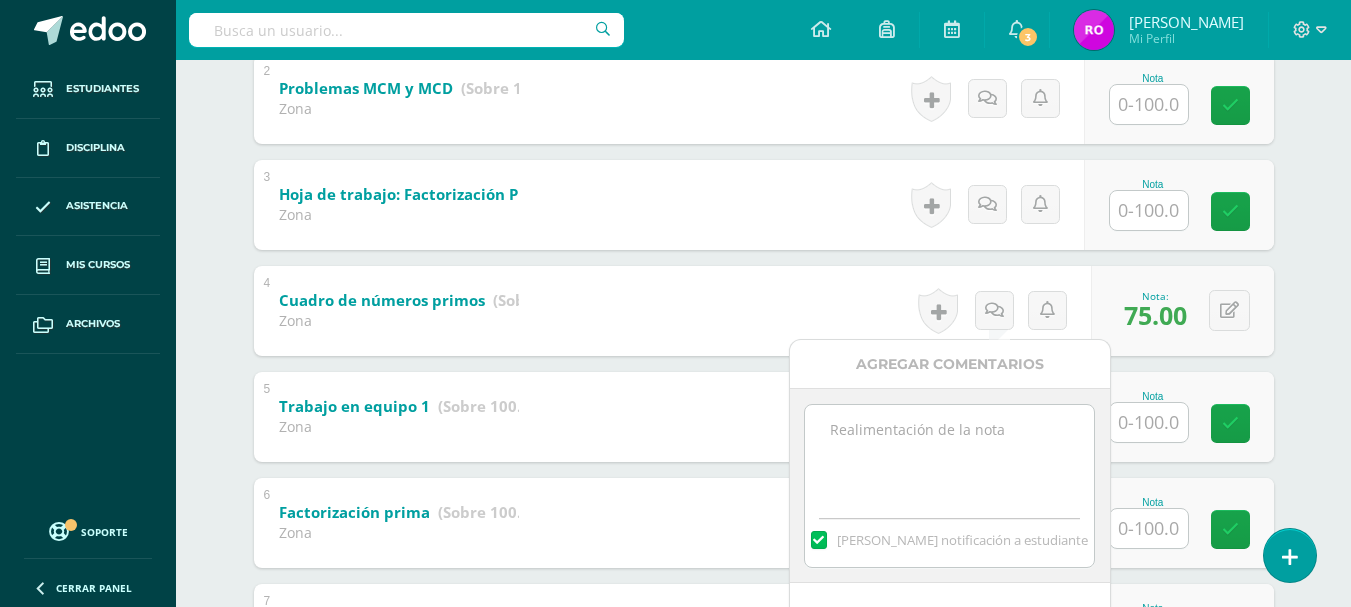 click at bounding box center [819, 540] 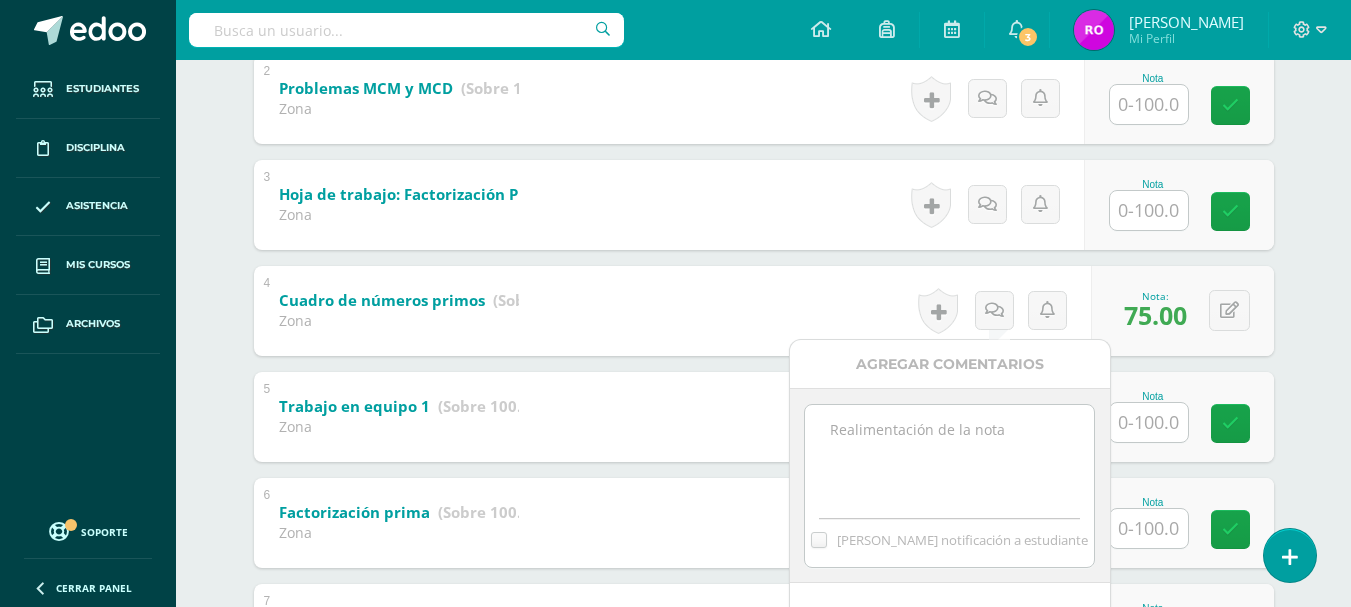 click on "Mandar notificación a estudiante" at bounding box center [0, 0] 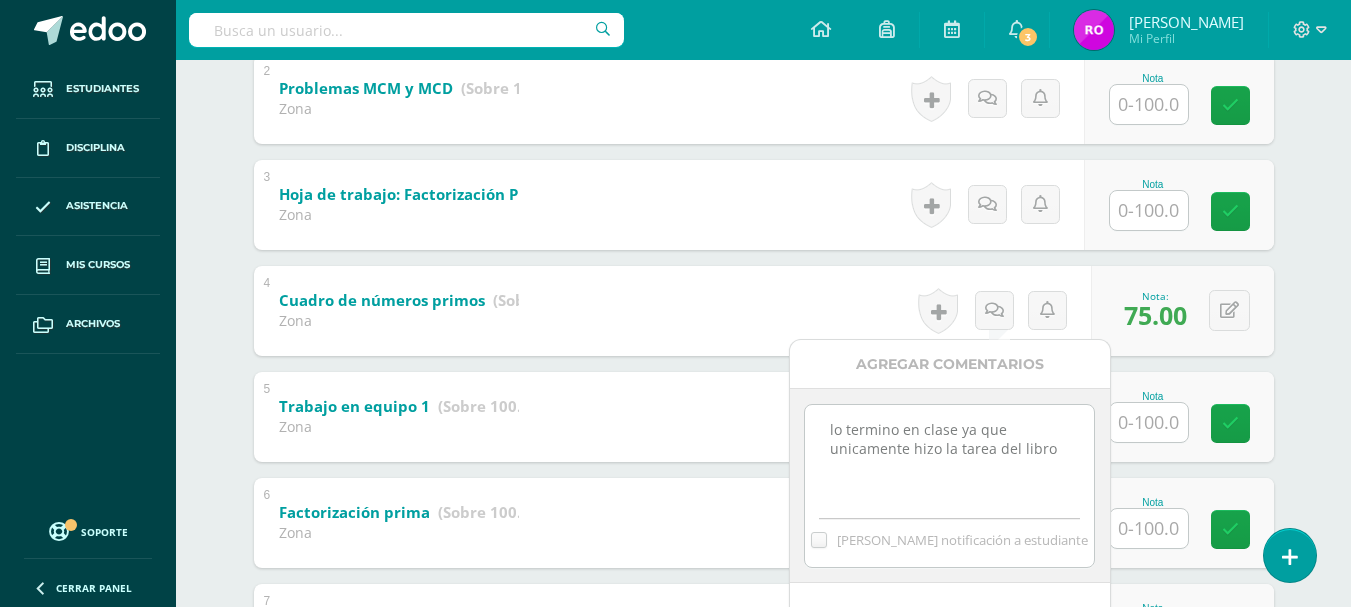 click on "lo termino en clase ya que unicamente hizo la tarea del libro" at bounding box center [949, 455] 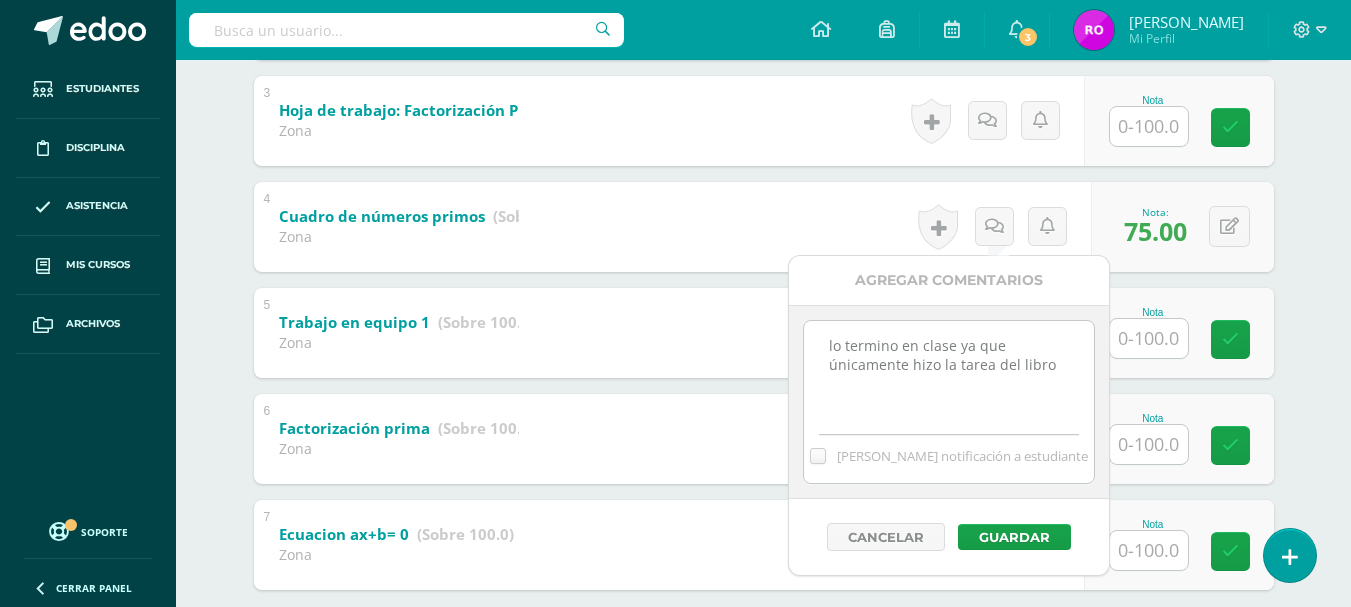 scroll, scrollTop: 751, scrollLeft: 0, axis: vertical 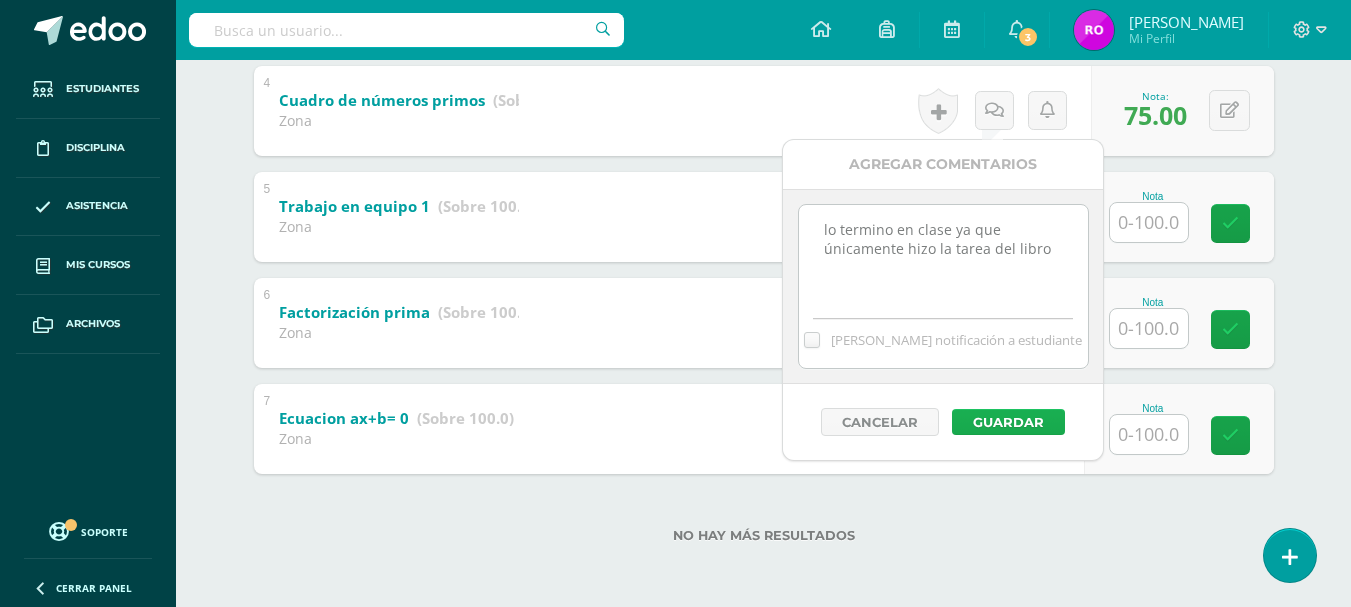 type on "lo termino en clase ya que únicamente hizo la tarea del libro" 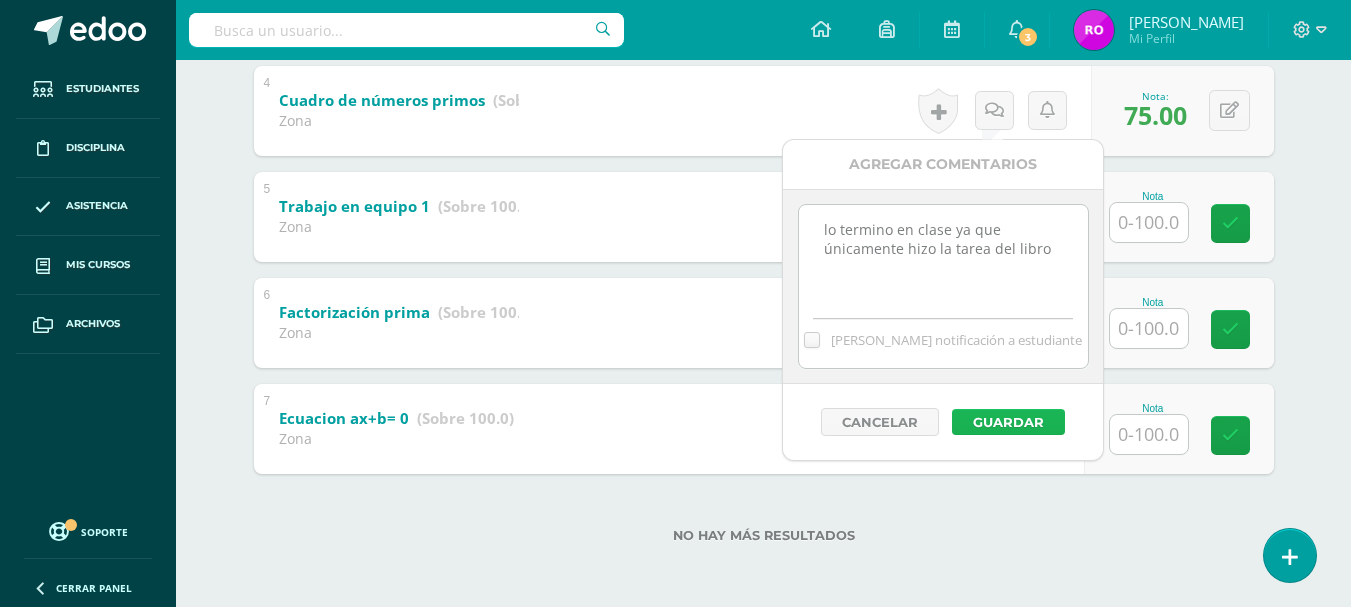 click on "Guardar" at bounding box center (1008, 422) 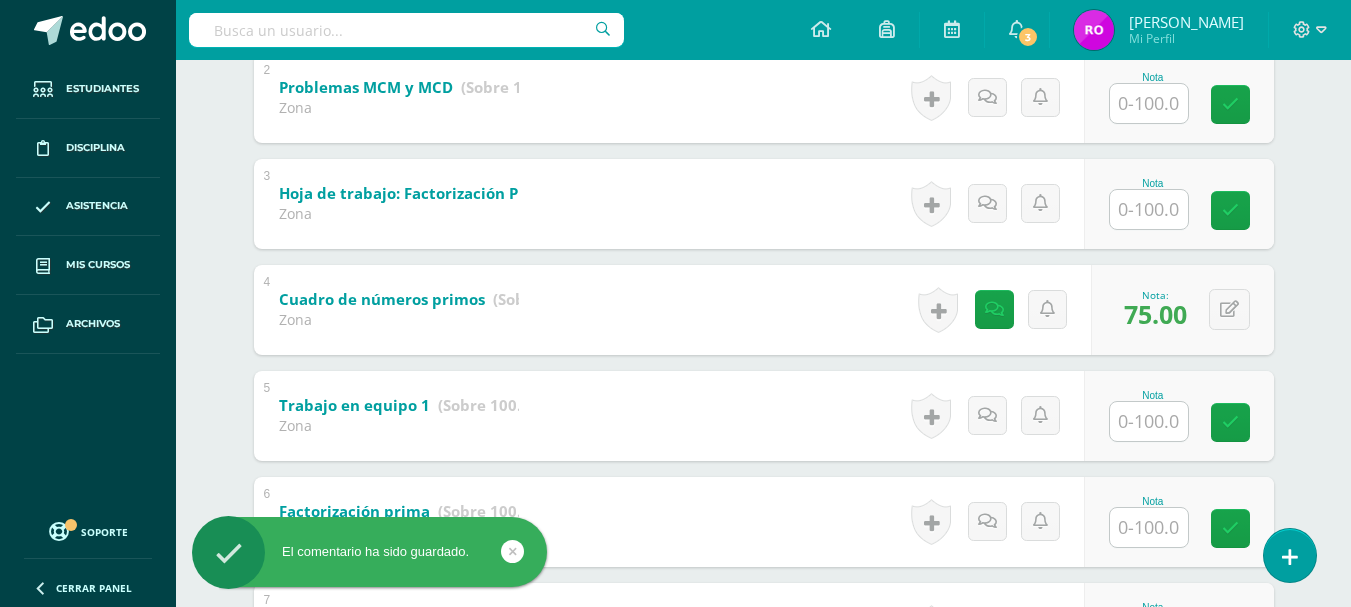 scroll, scrollTop: 551, scrollLeft: 0, axis: vertical 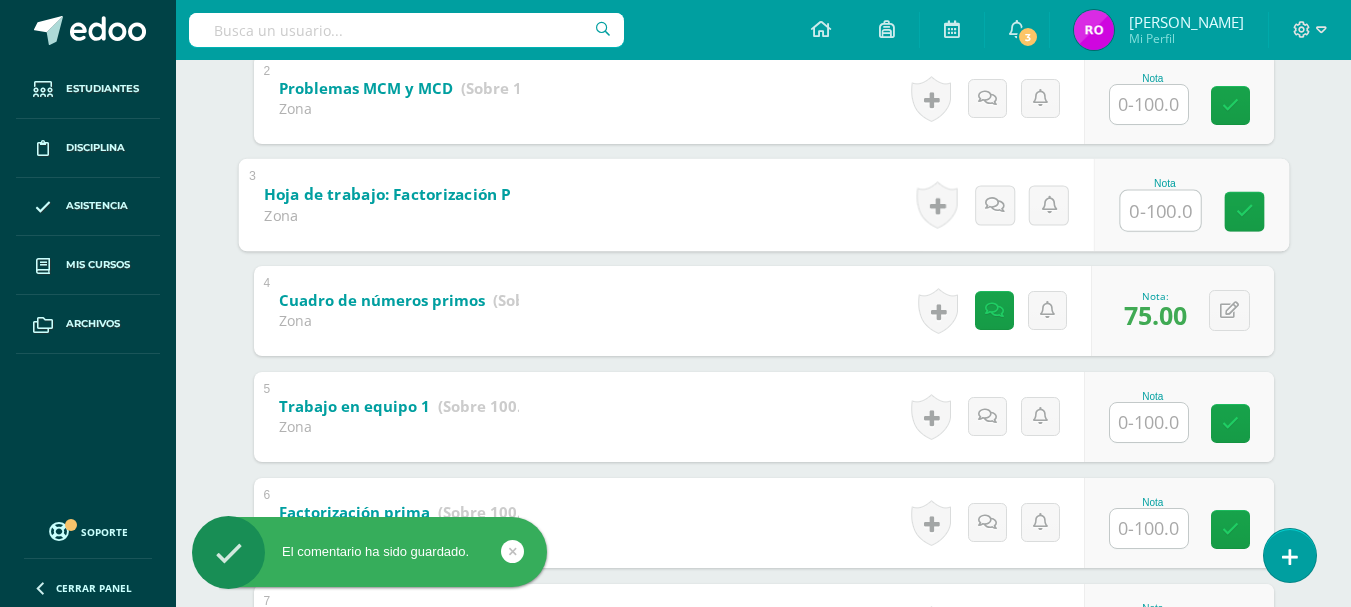 click at bounding box center [1160, 210] 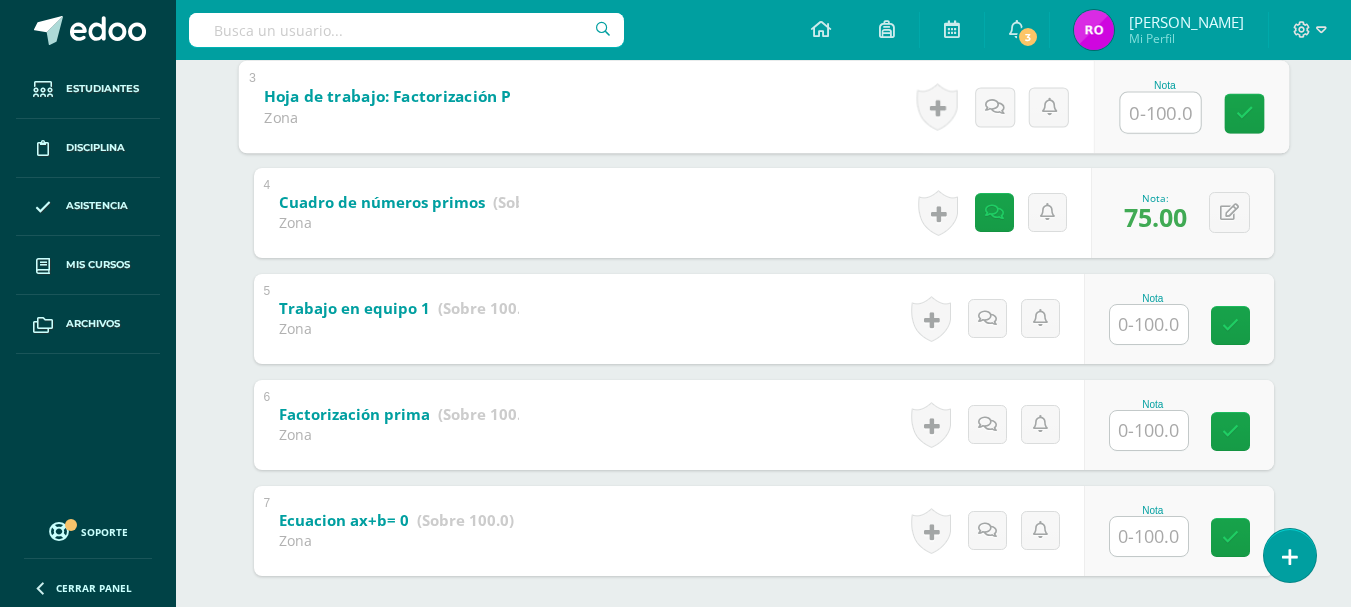 scroll, scrollTop: 651, scrollLeft: 0, axis: vertical 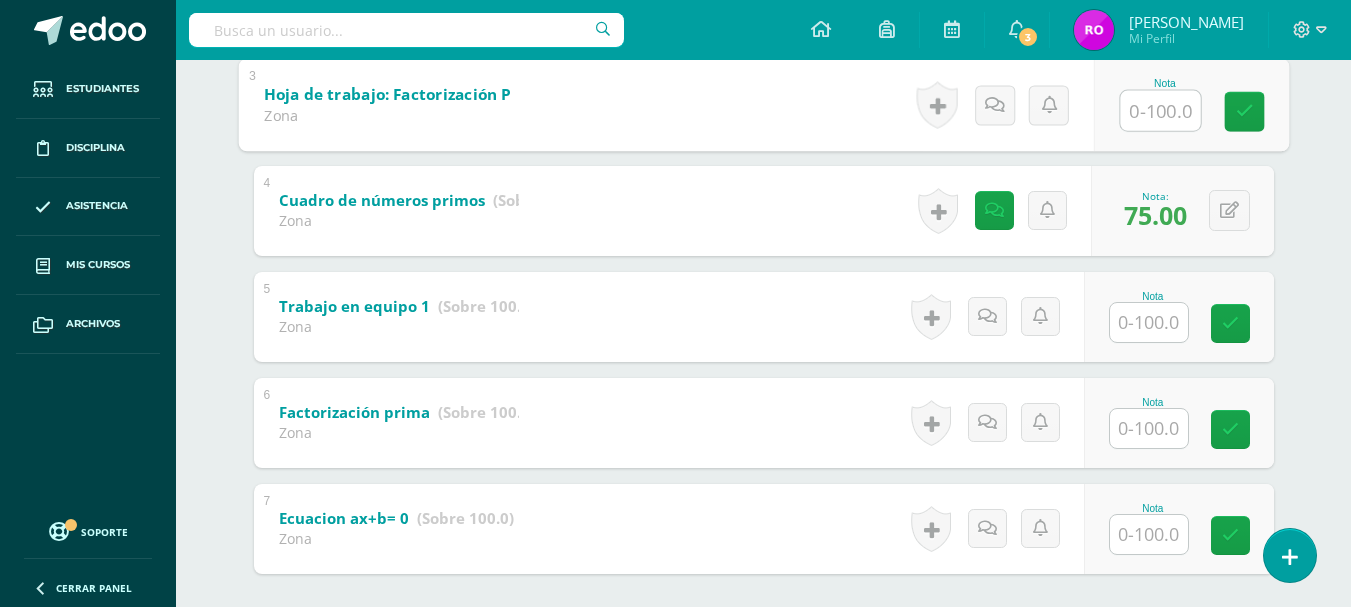 click at bounding box center [1149, 322] 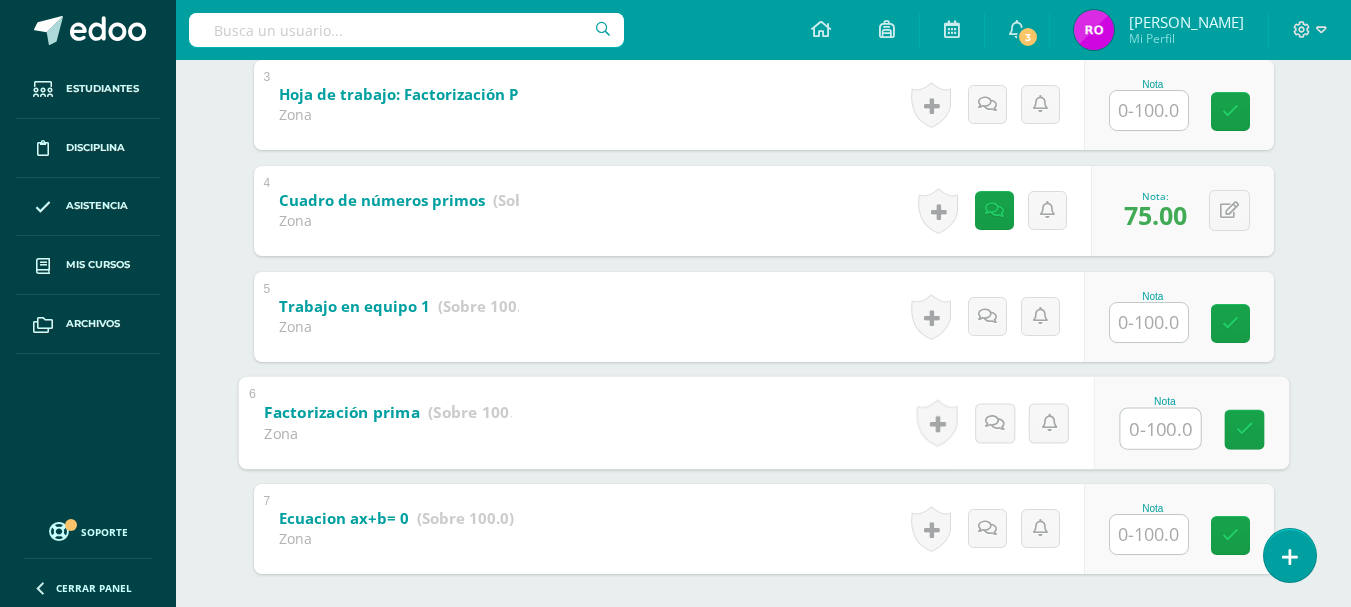 click at bounding box center [1160, 428] 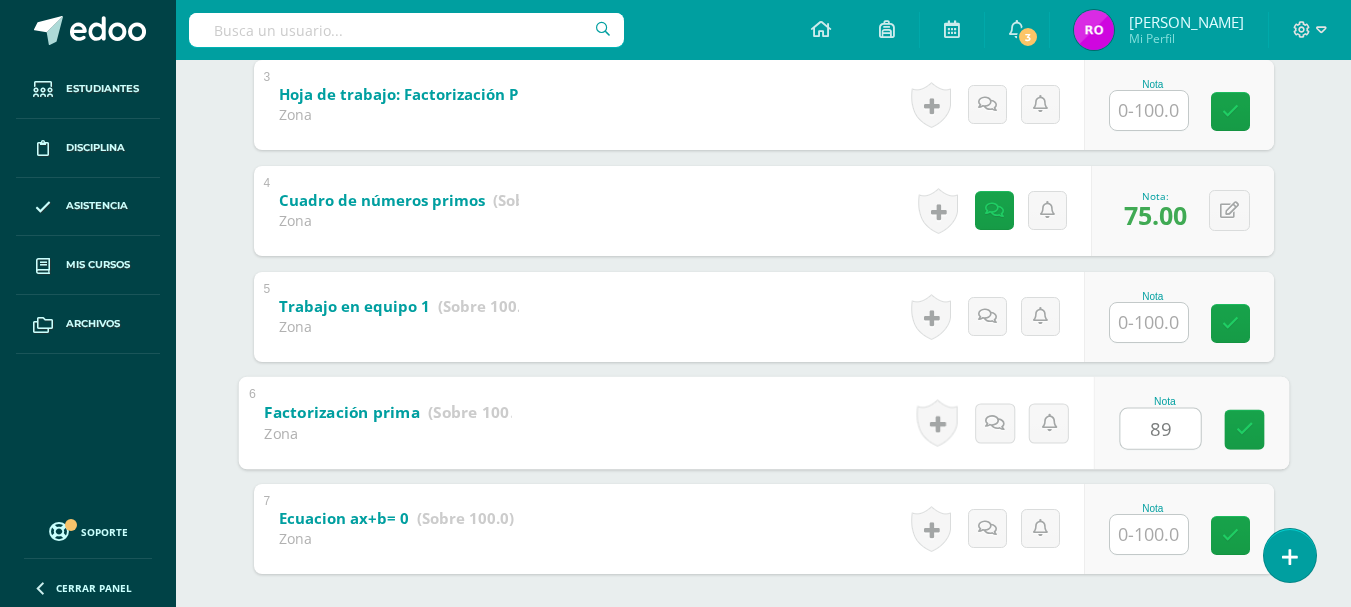 type on "89" 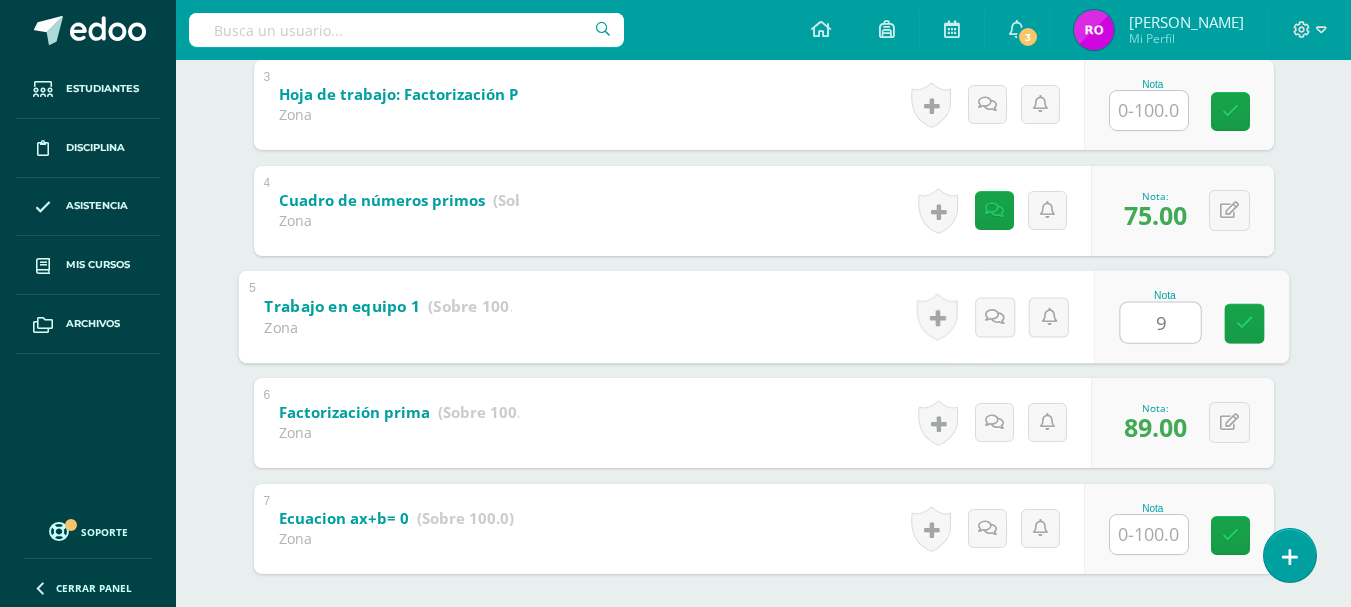 type on "95" 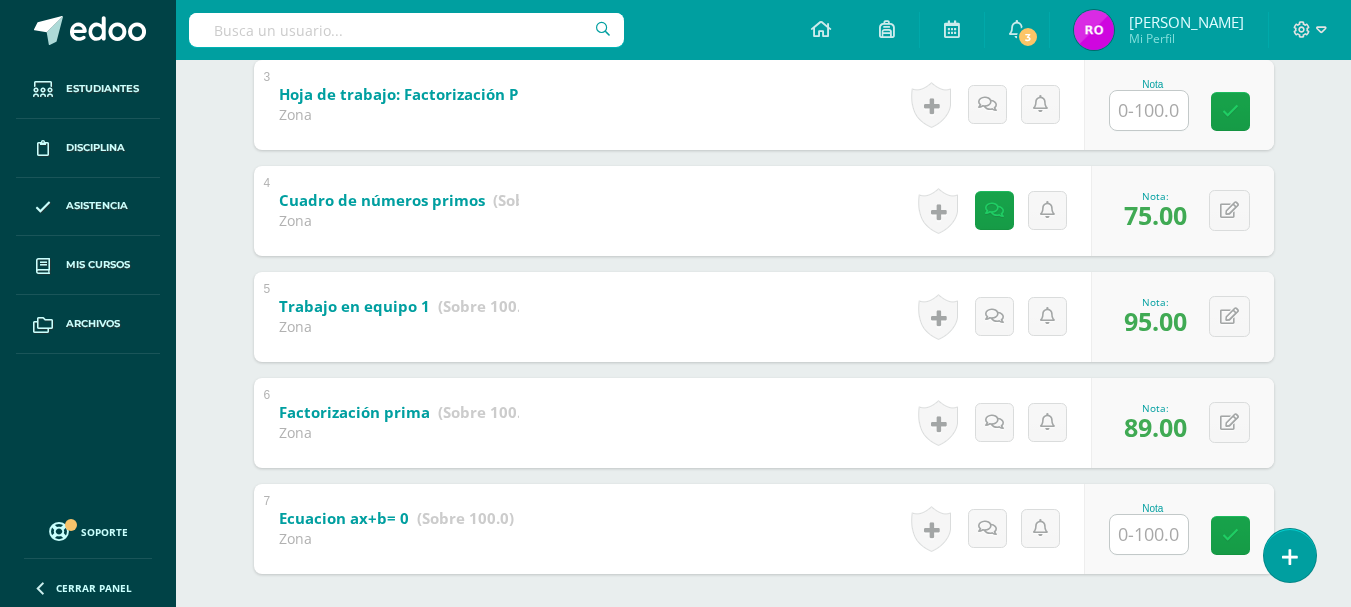 scroll, scrollTop: 751, scrollLeft: 0, axis: vertical 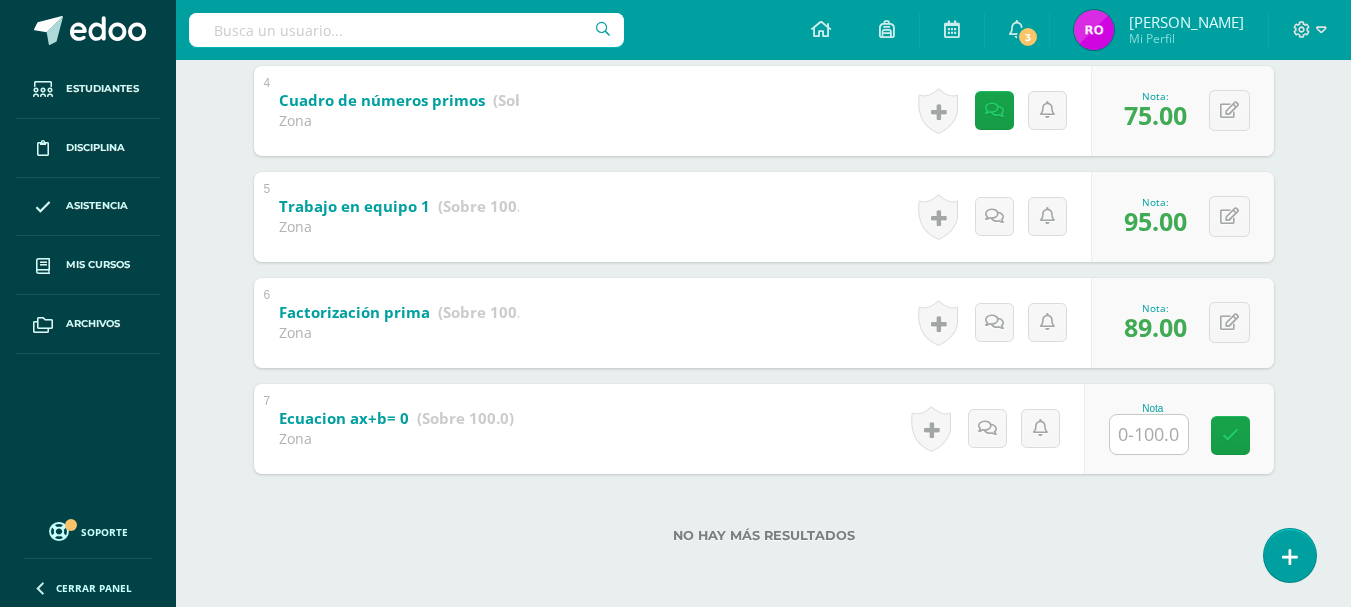 click at bounding box center (1149, 434) 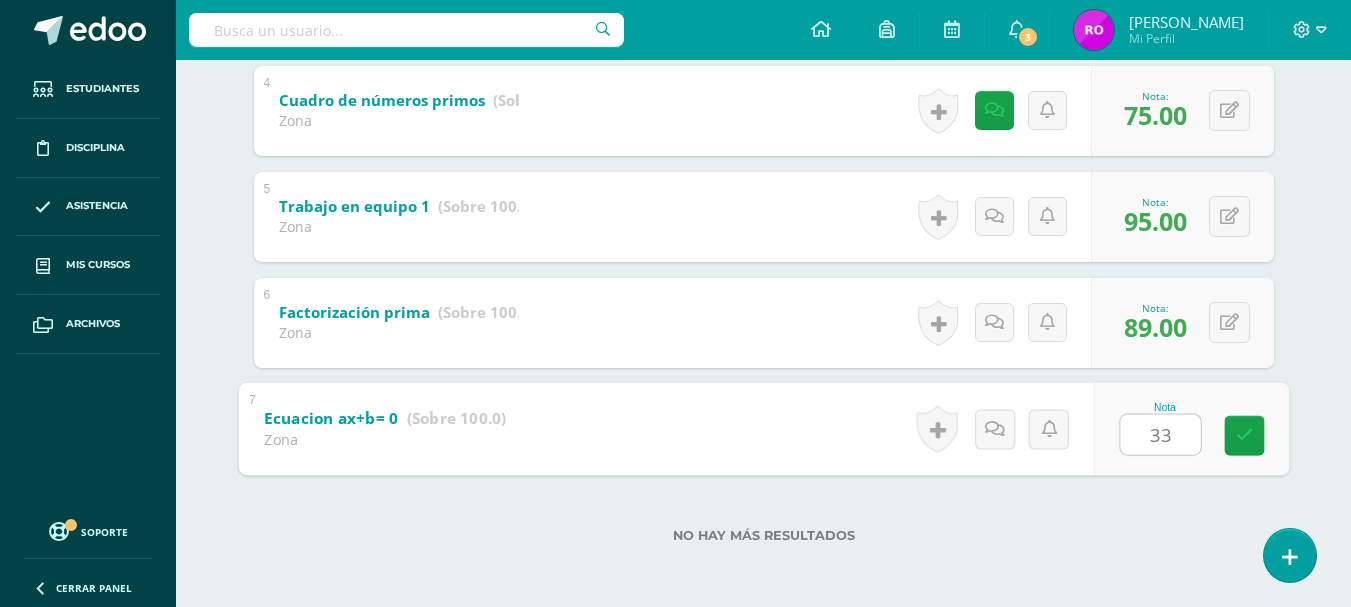 type on "3" 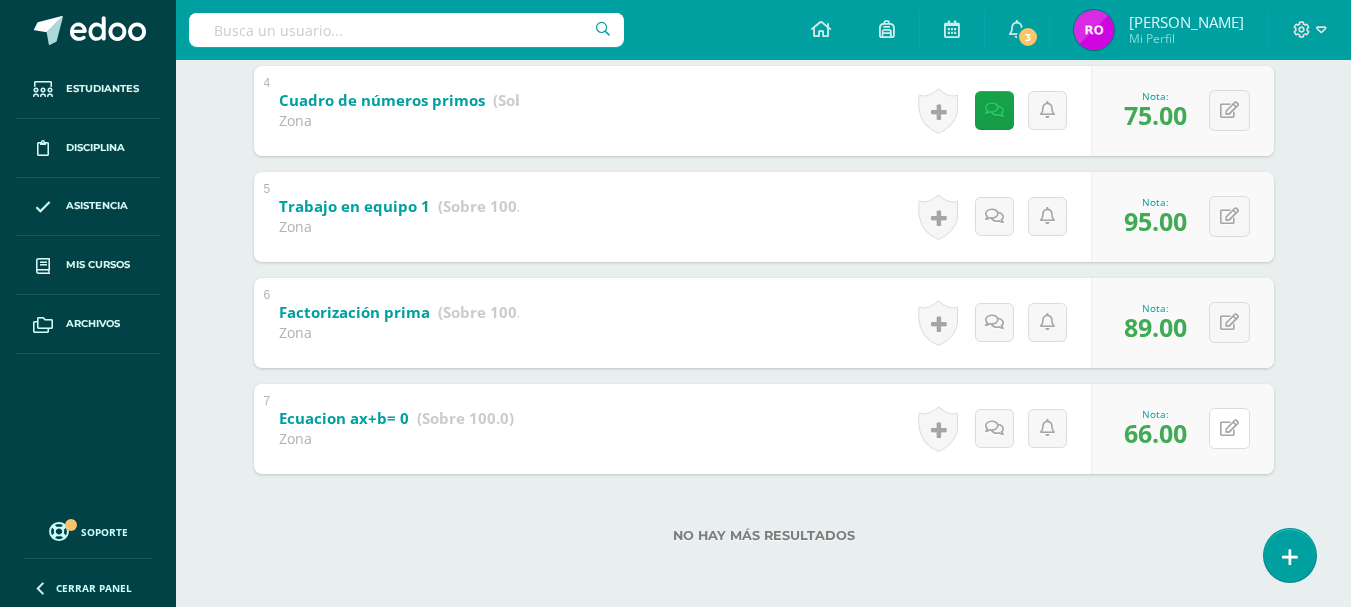 click at bounding box center [1229, 428] 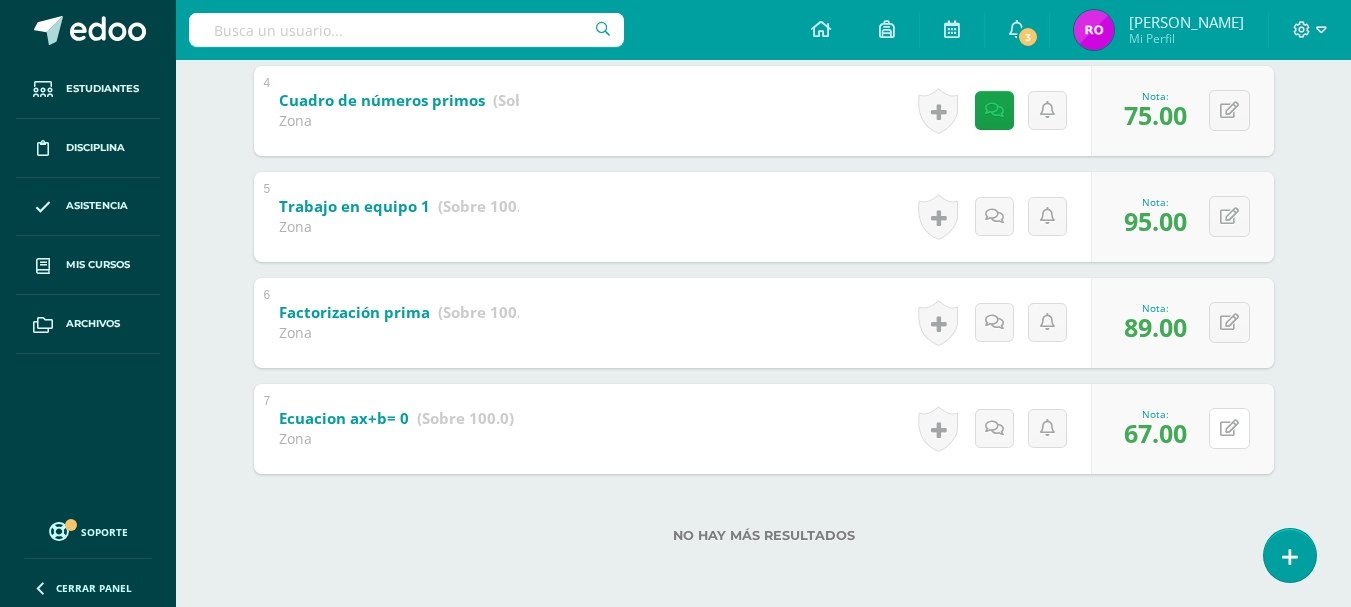 click on "0
Logros
Logros obtenidos
Aún no hay logros agregados
Nota:
67.00" at bounding box center [1182, 429] 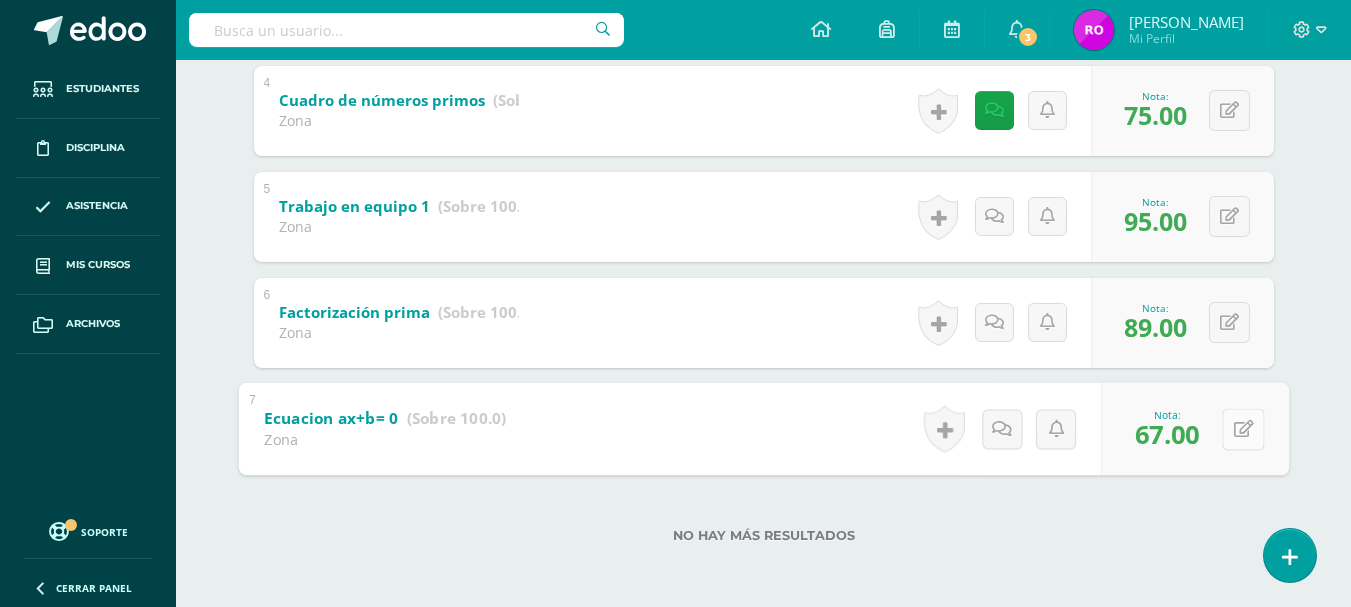 click at bounding box center [1243, 428] 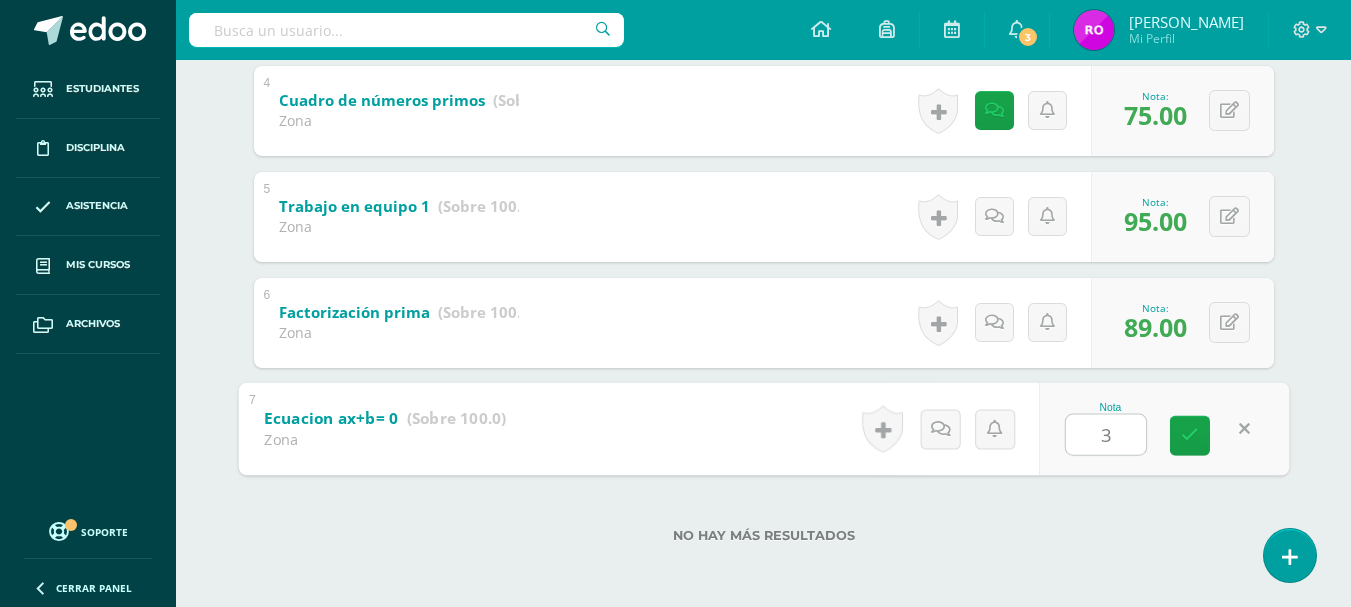 type on "34" 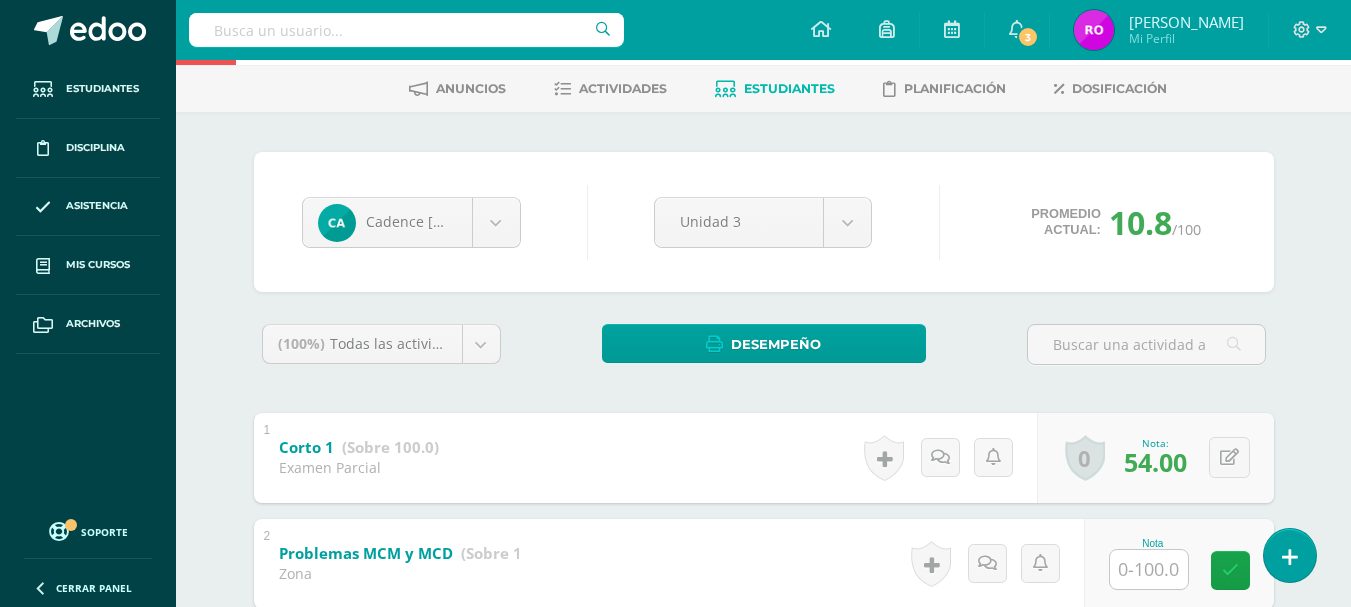 scroll, scrollTop: 51, scrollLeft: 0, axis: vertical 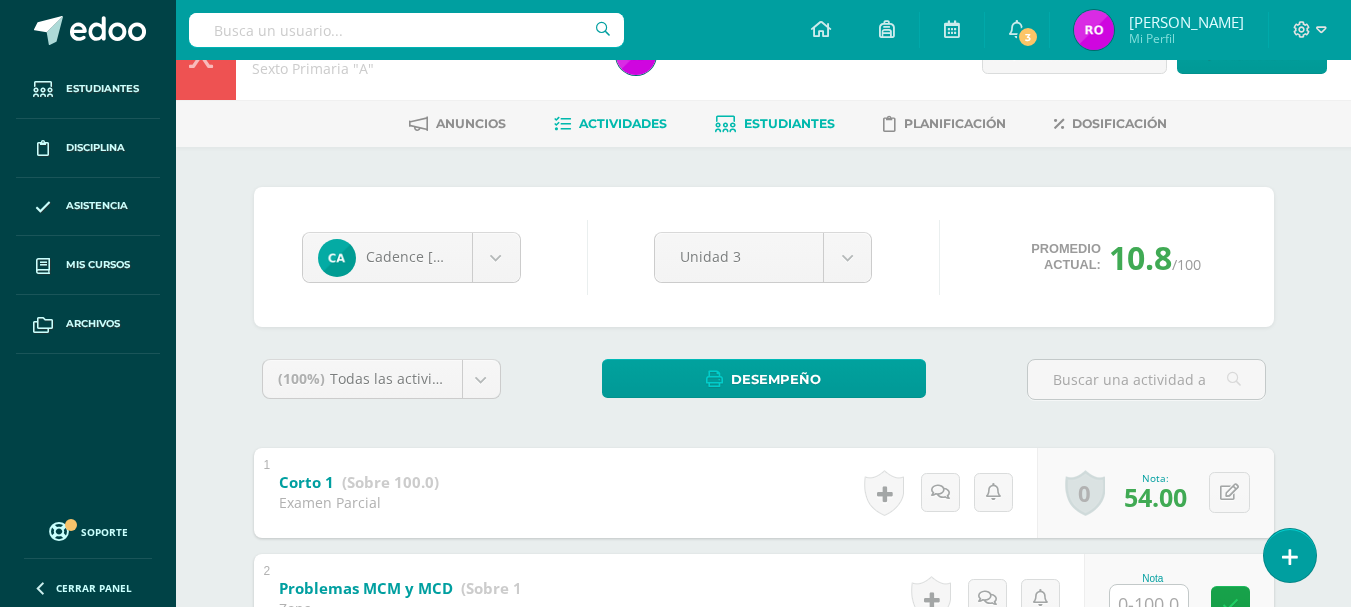 click on "Actividades" at bounding box center (610, 124) 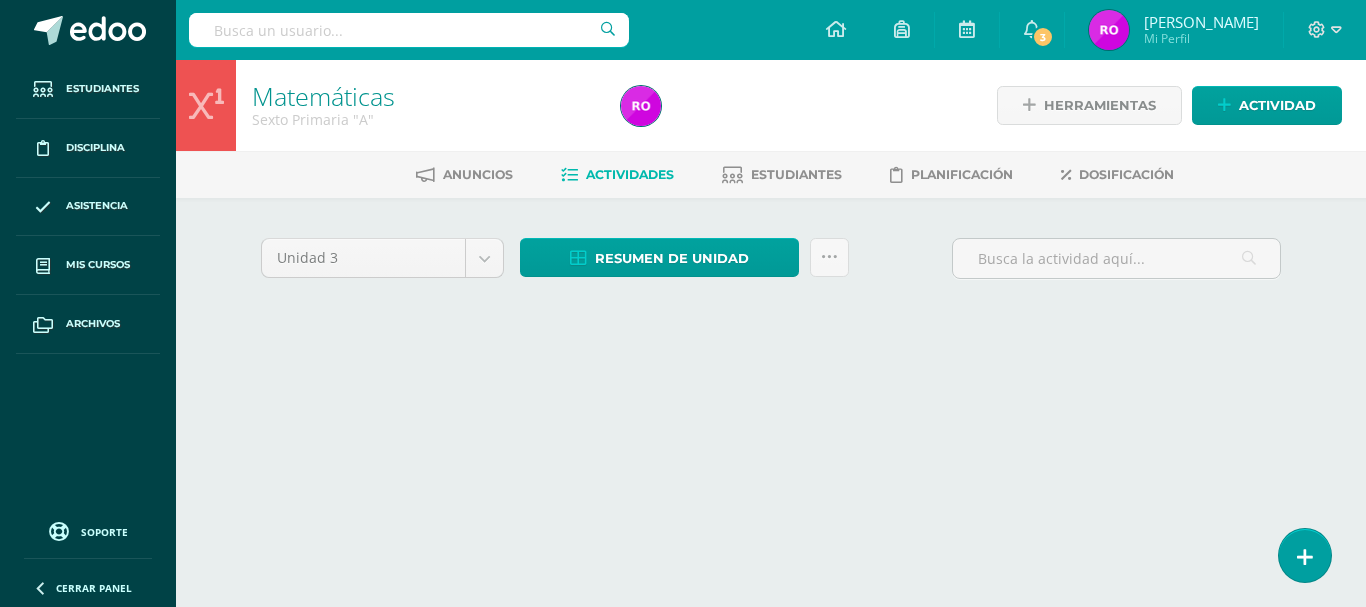 scroll, scrollTop: 0, scrollLeft: 0, axis: both 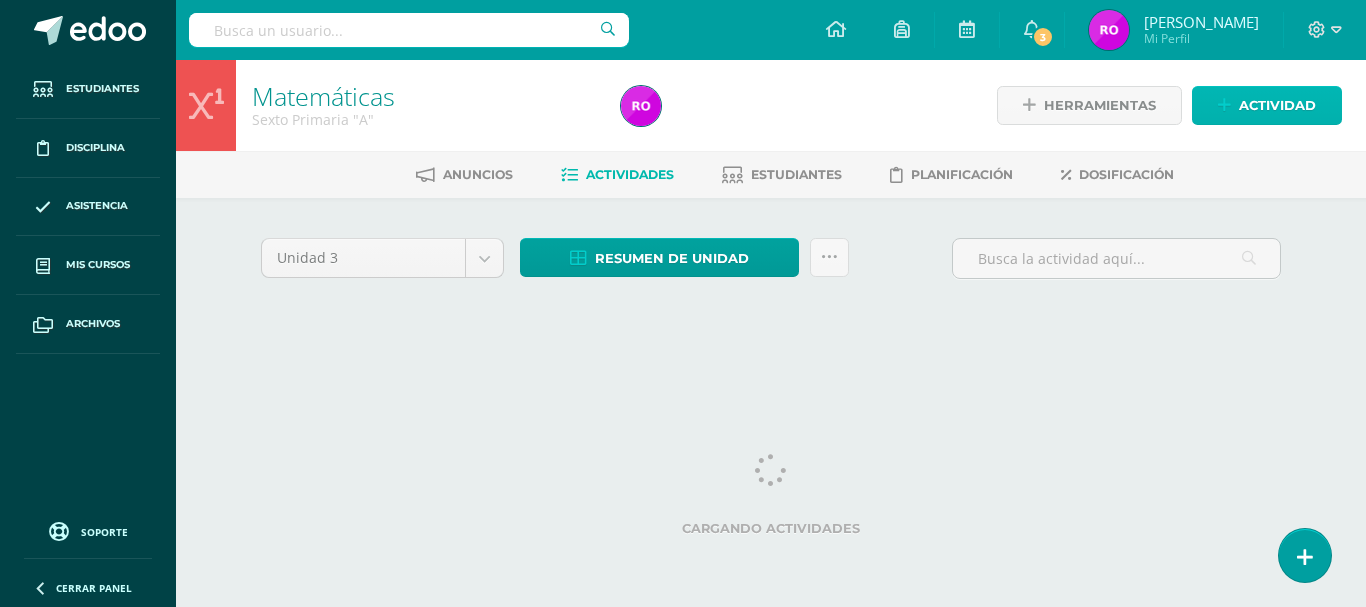 click on "Actividad" at bounding box center [1277, 105] 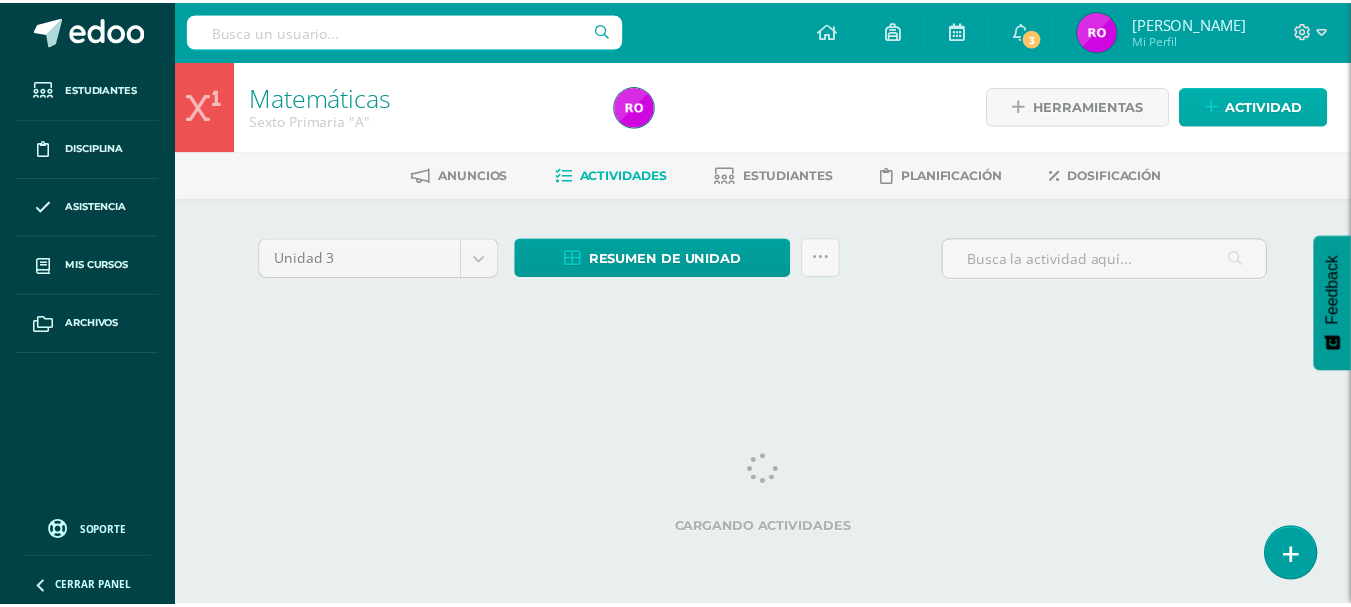 scroll, scrollTop: 0, scrollLeft: 0, axis: both 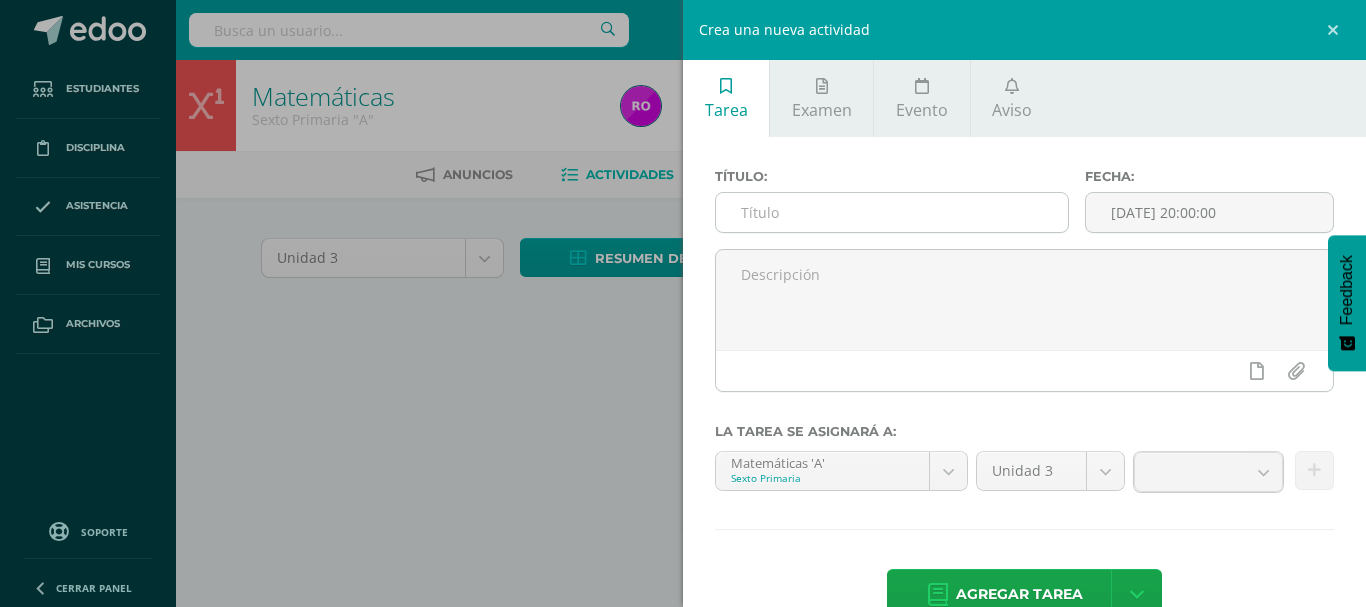 click at bounding box center [892, 212] 